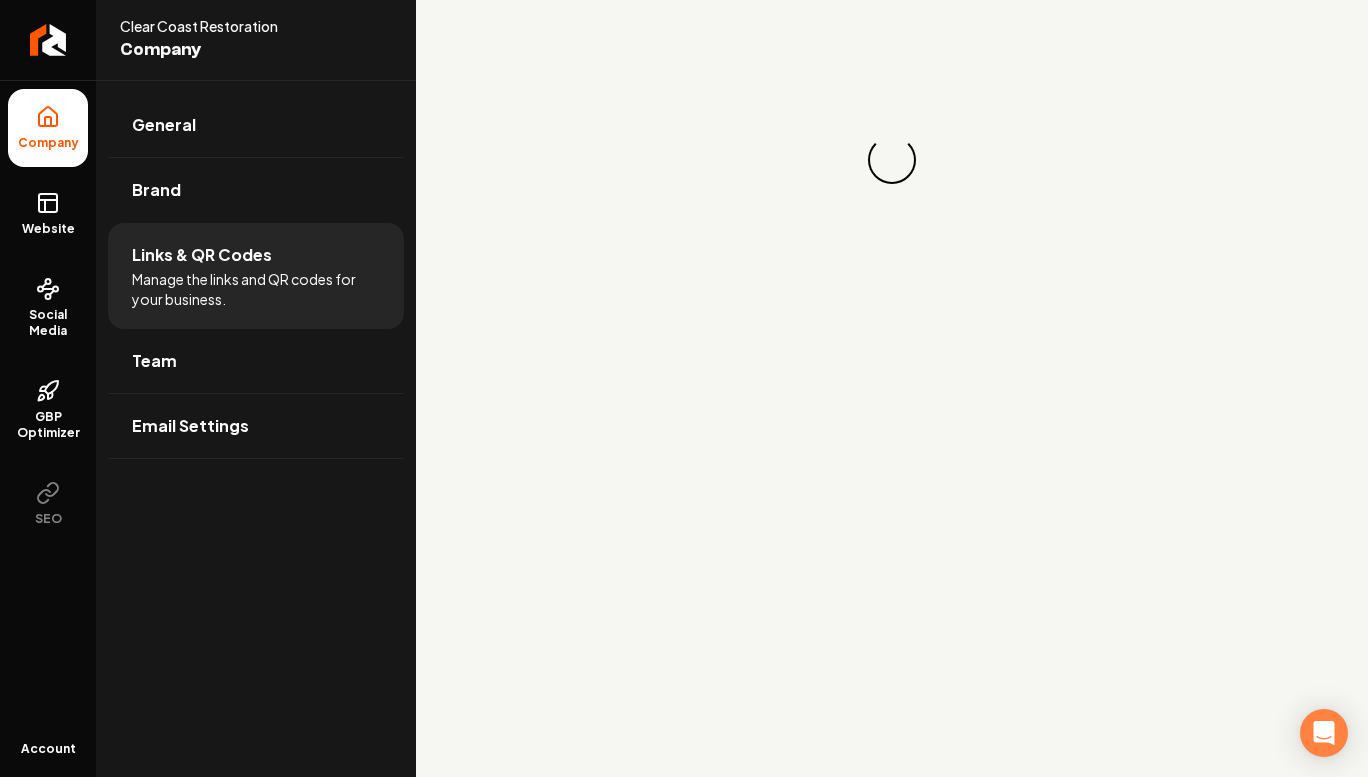 scroll, scrollTop: 0, scrollLeft: 0, axis: both 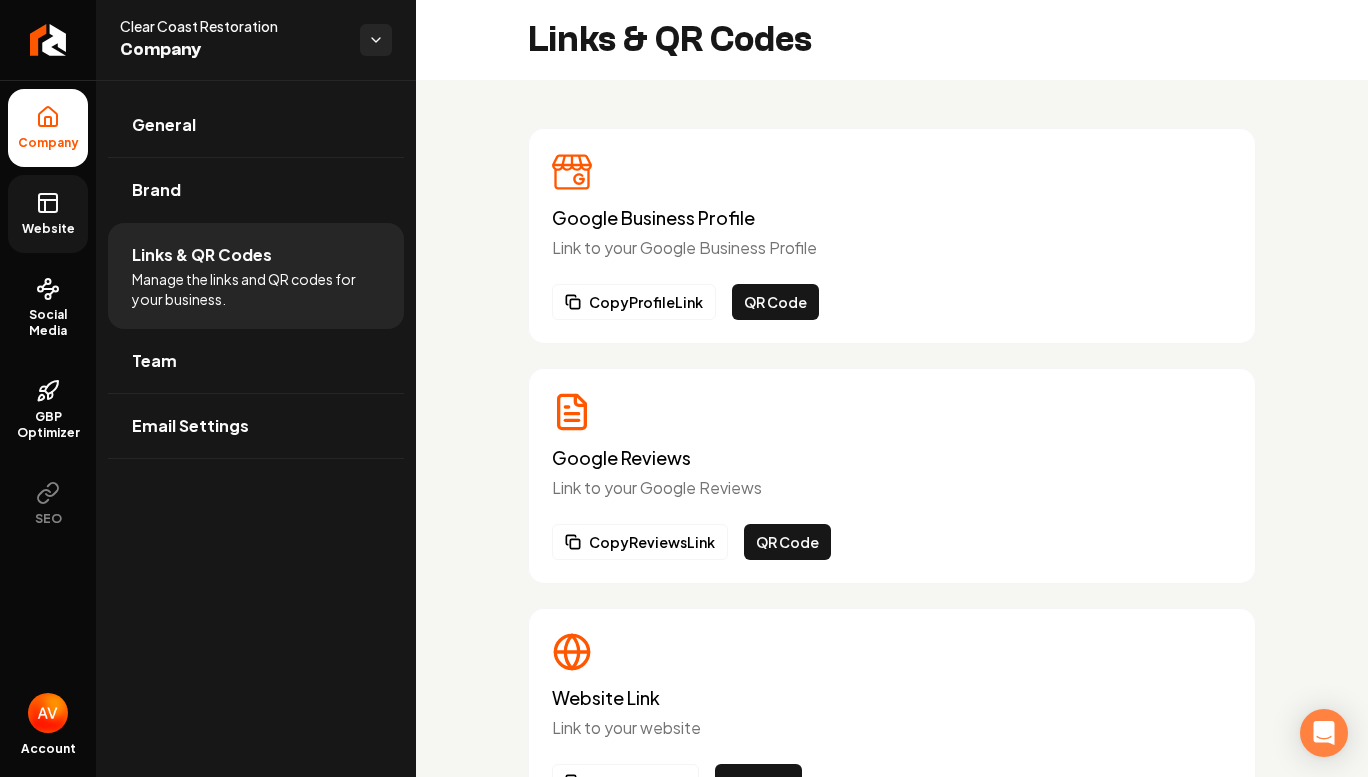 click on "Website" at bounding box center (48, 214) 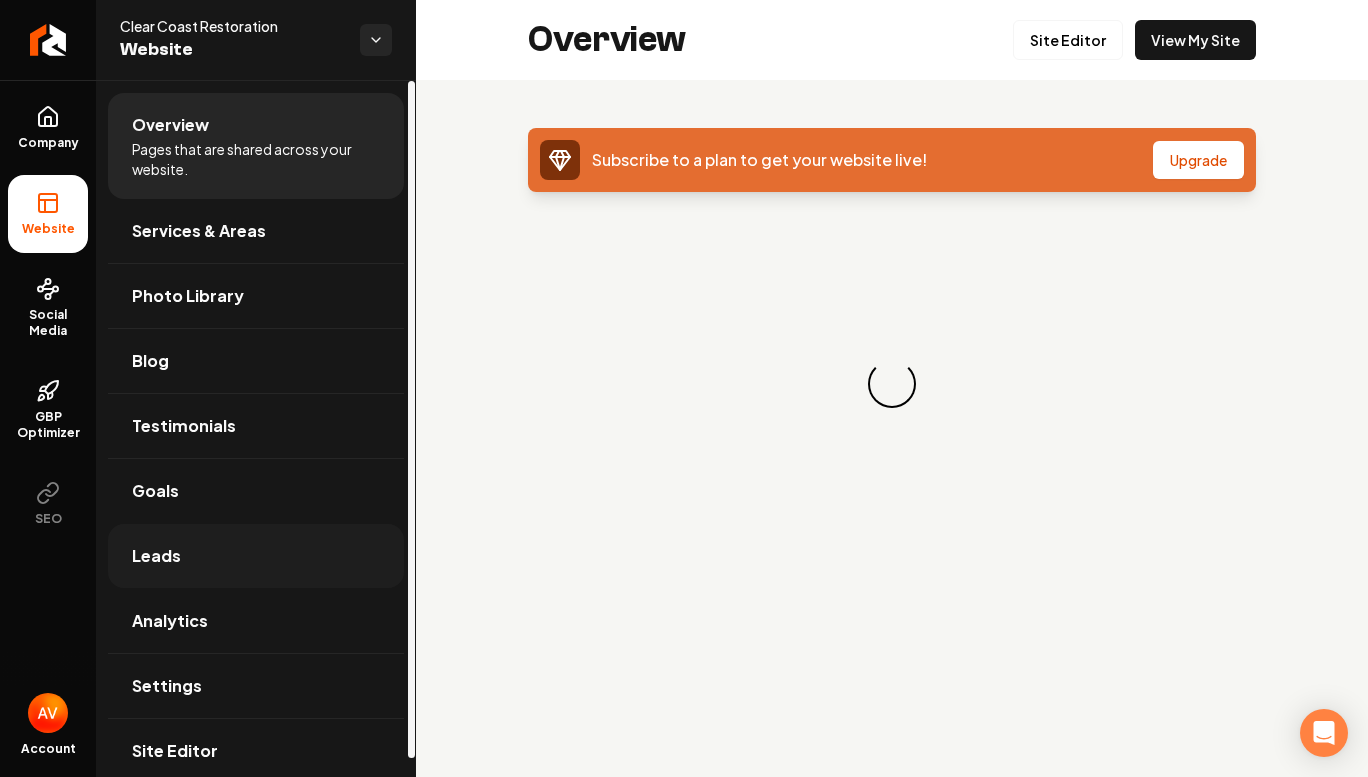 click on "Leads" at bounding box center [256, 556] 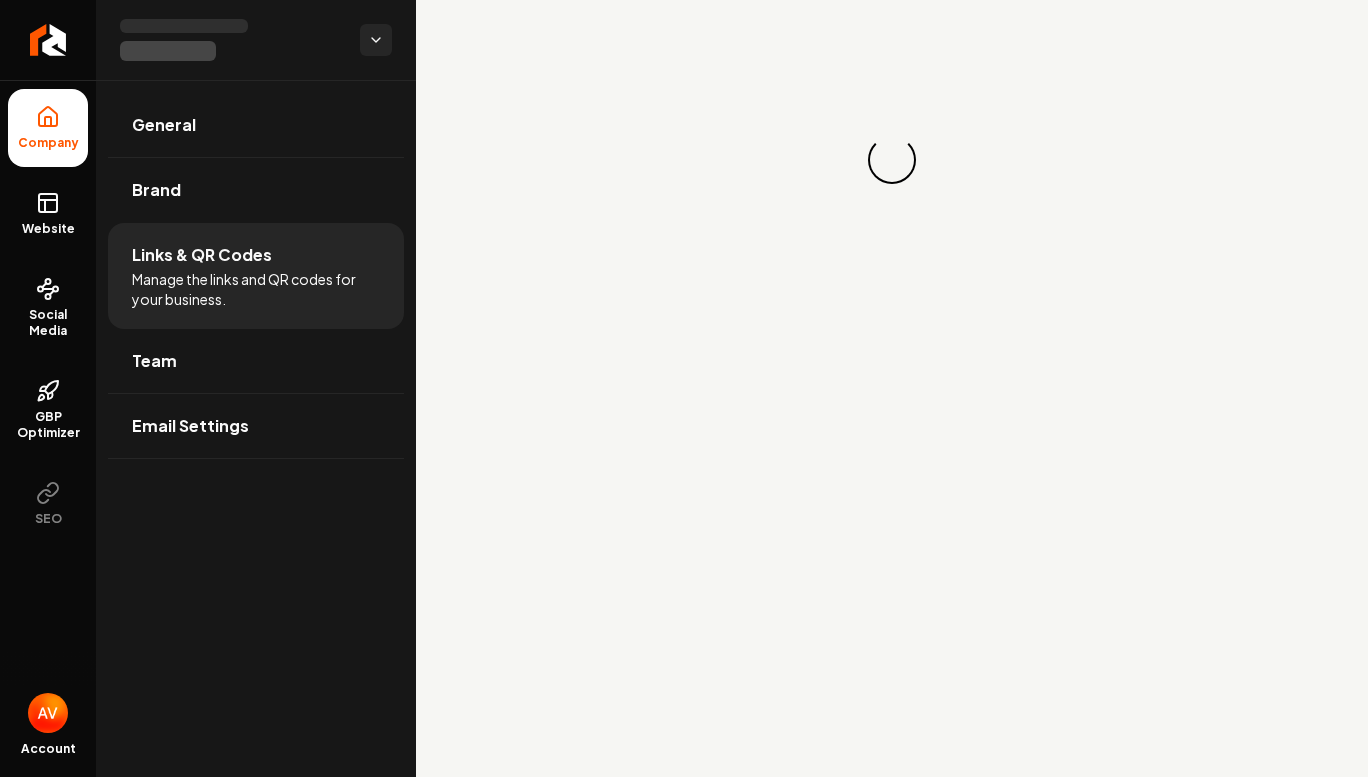 scroll, scrollTop: 0, scrollLeft: 0, axis: both 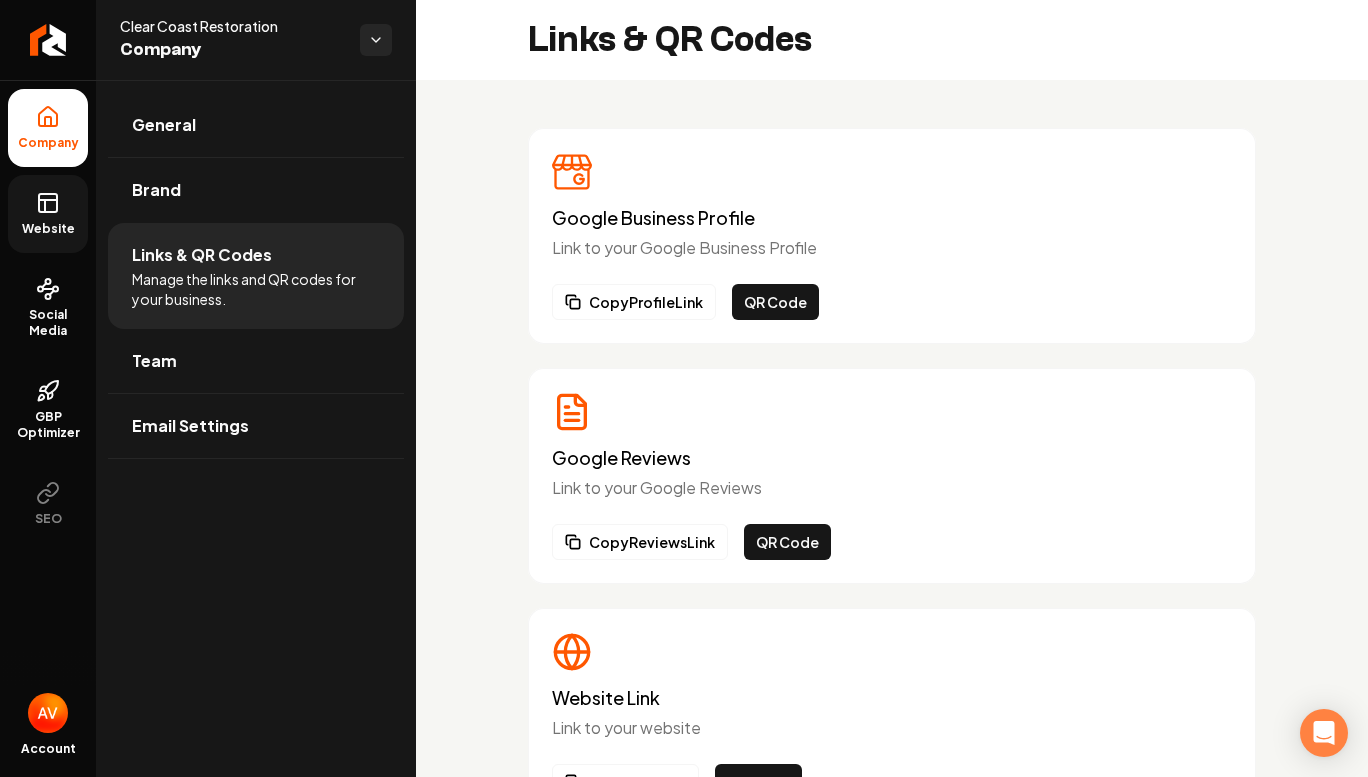 click on "Website" at bounding box center (48, 214) 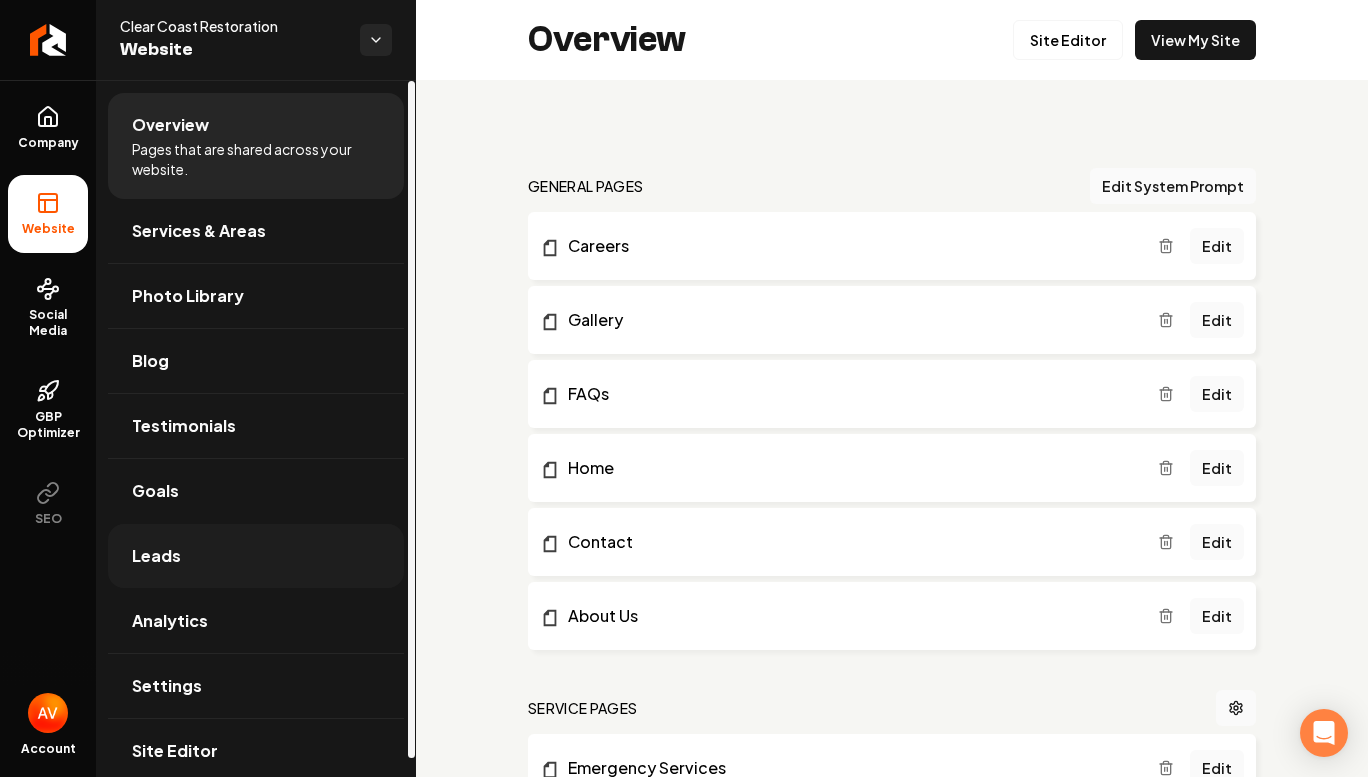 click on "Leads" at bounding box center [256, 556] 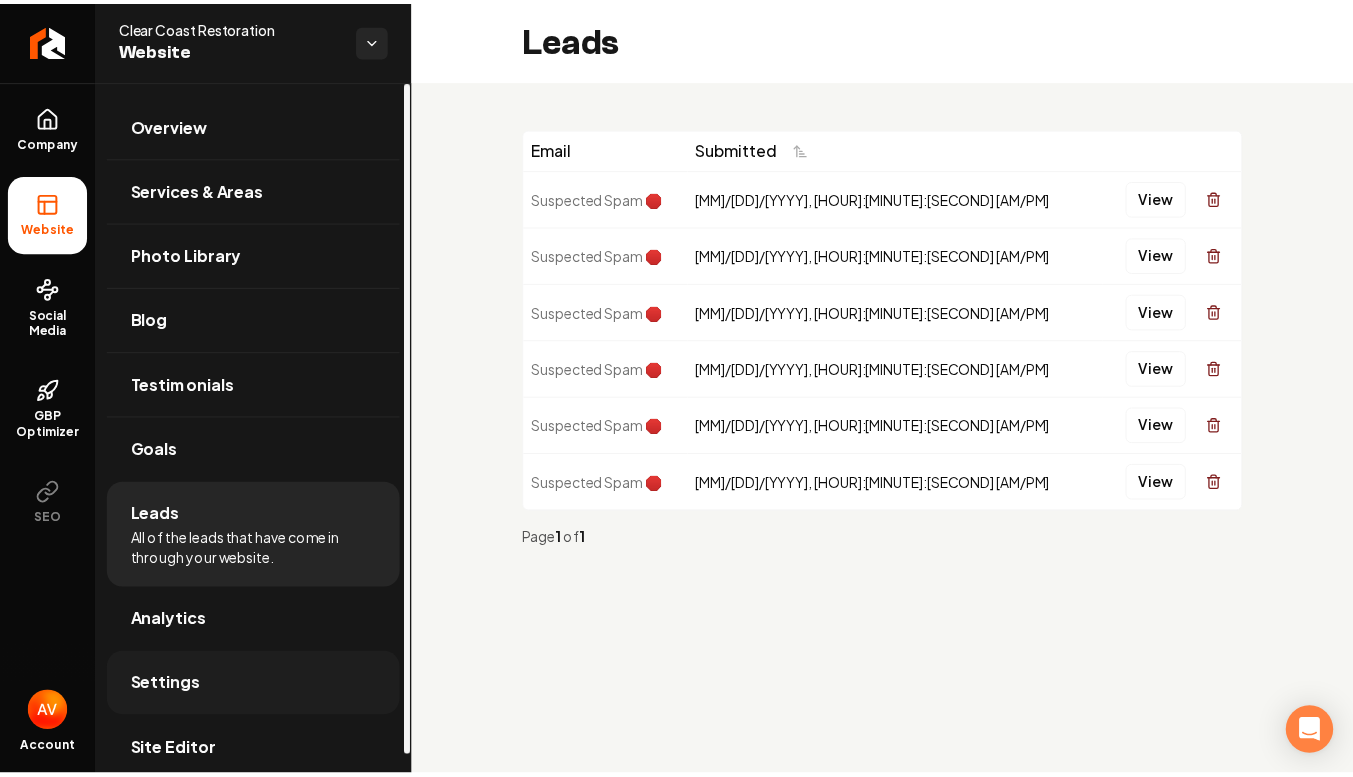 scroll, scrollTop: 19, scrollLeft: 0, axis: vertical 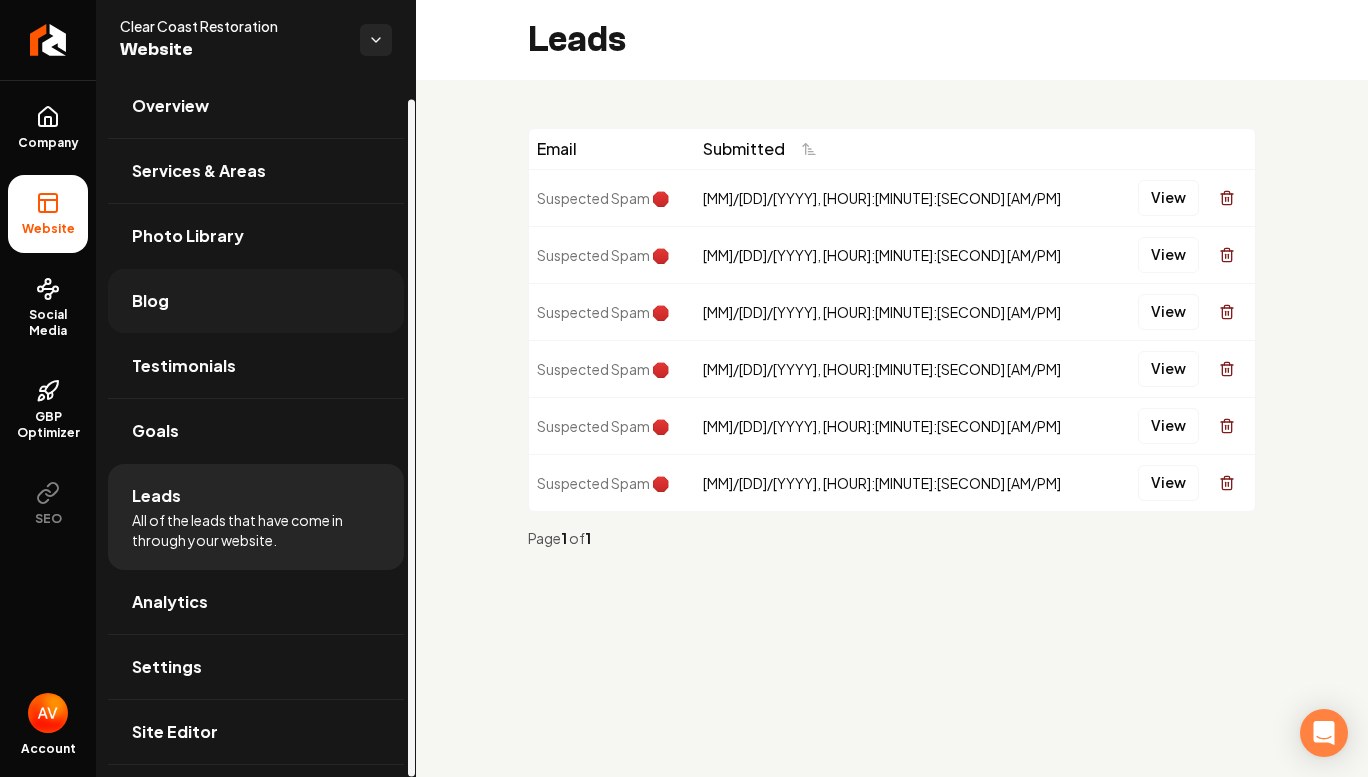 click on "Blog" at bounding box center (256, 301) 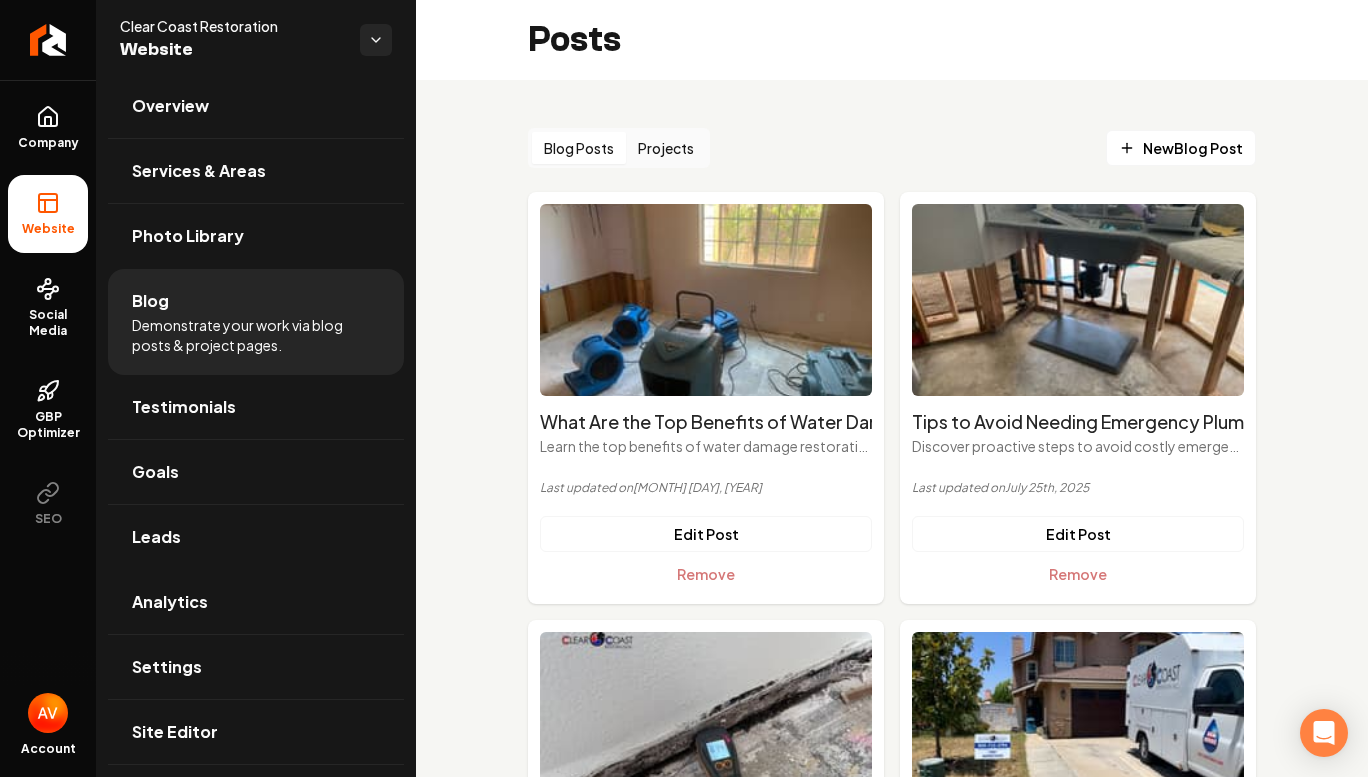 click on "Projects" at bounding box center (666, 148) 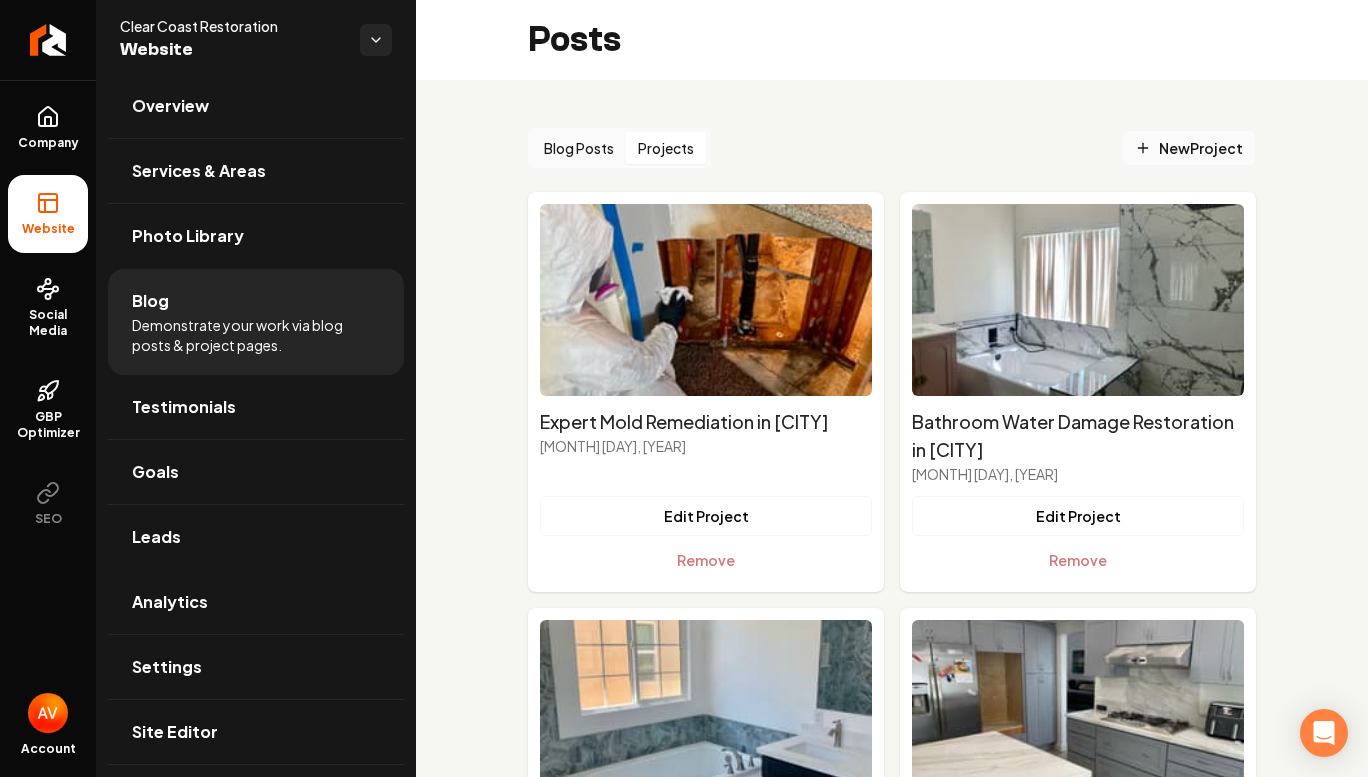 click on "New  Project" at bounding box center (1189, 148) 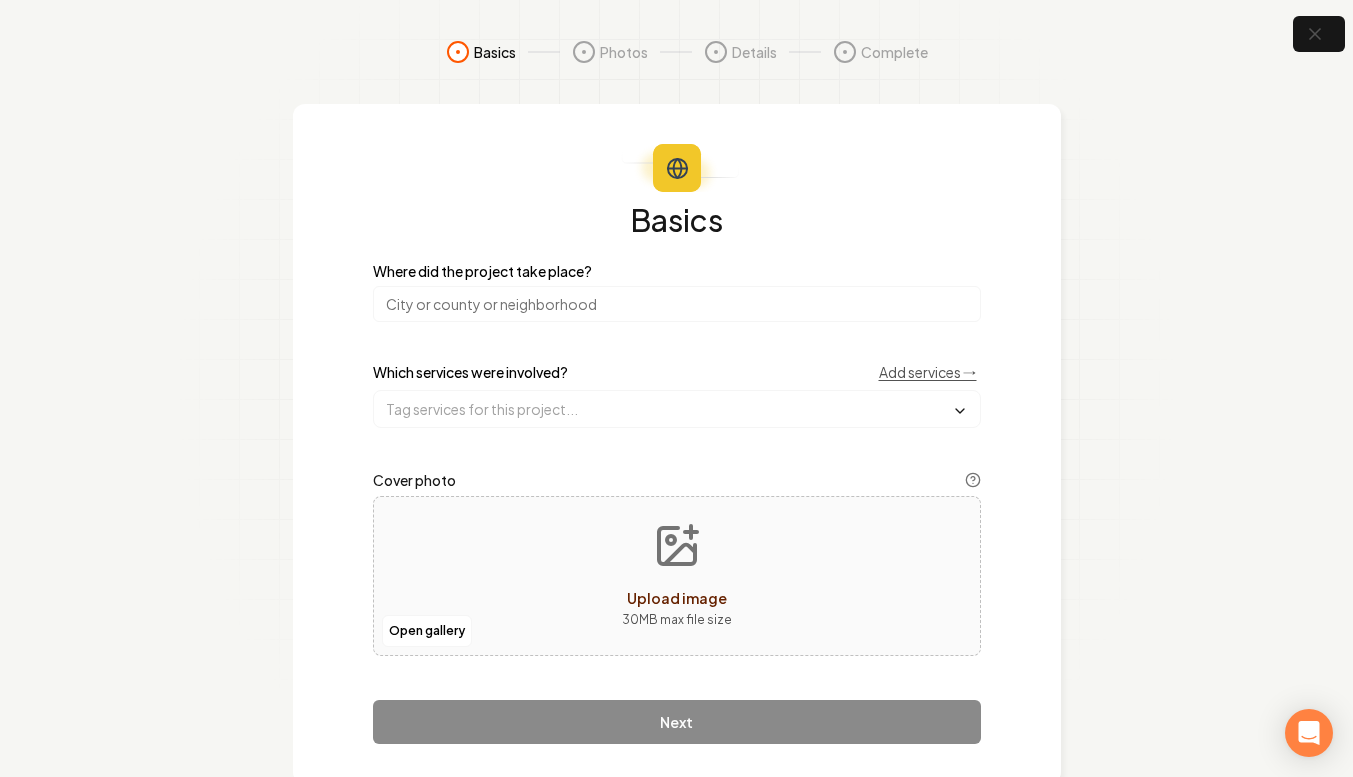 click at bounding box center [677, 304] 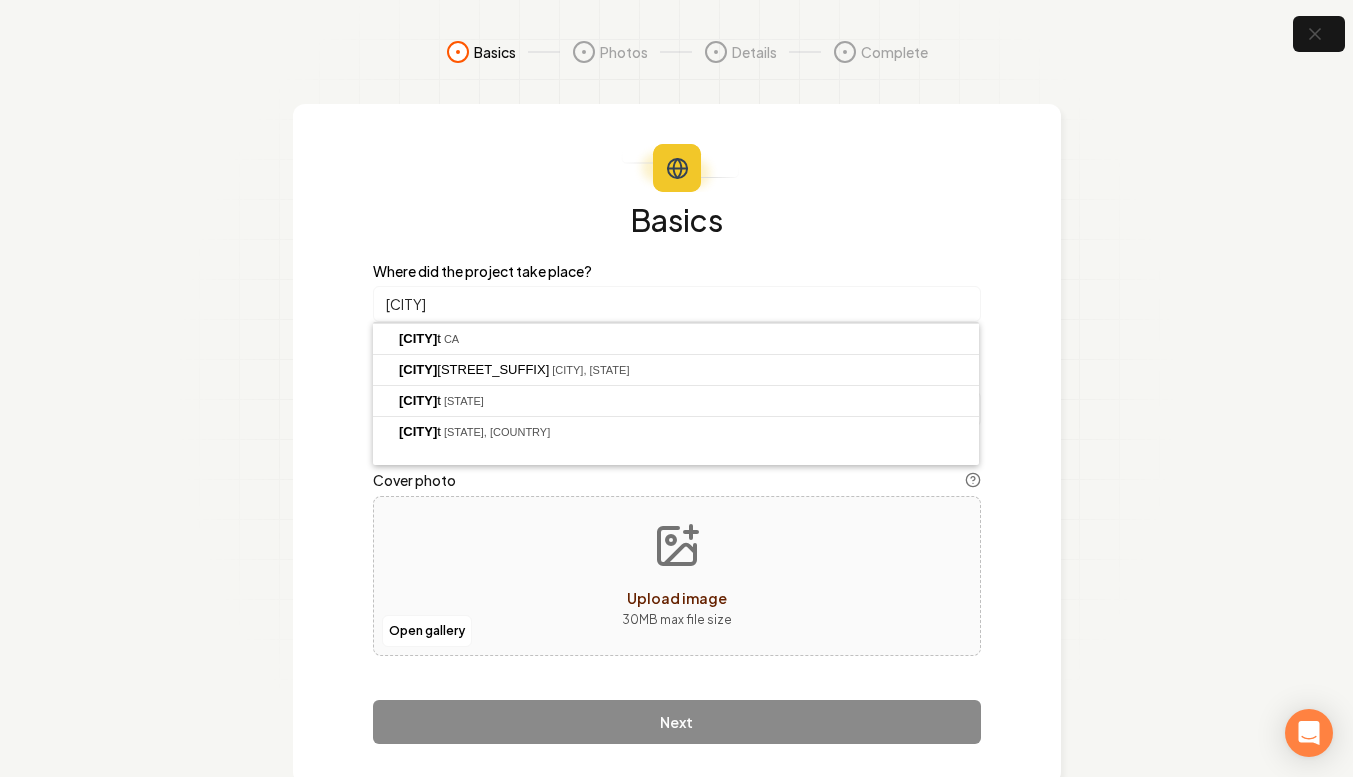 type on "B" 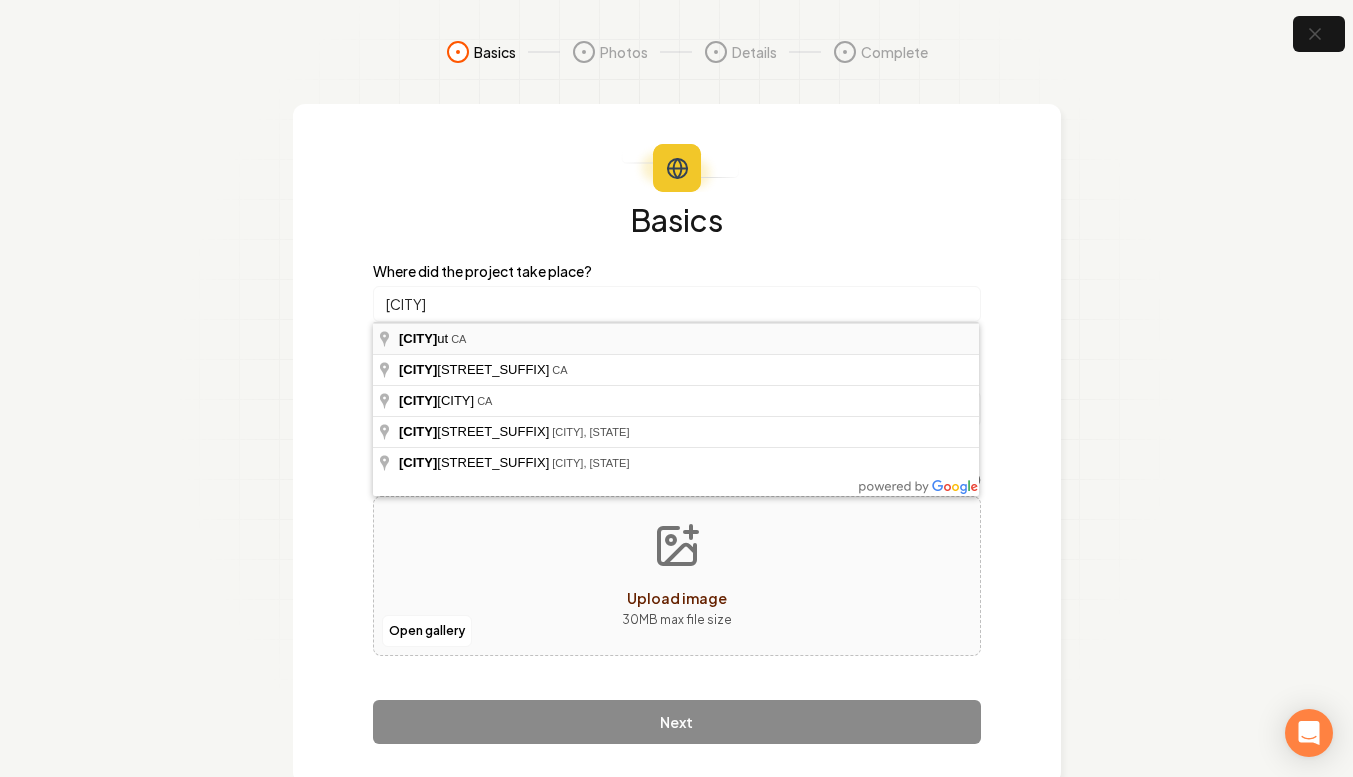 type on "[CITY], [STATE]" 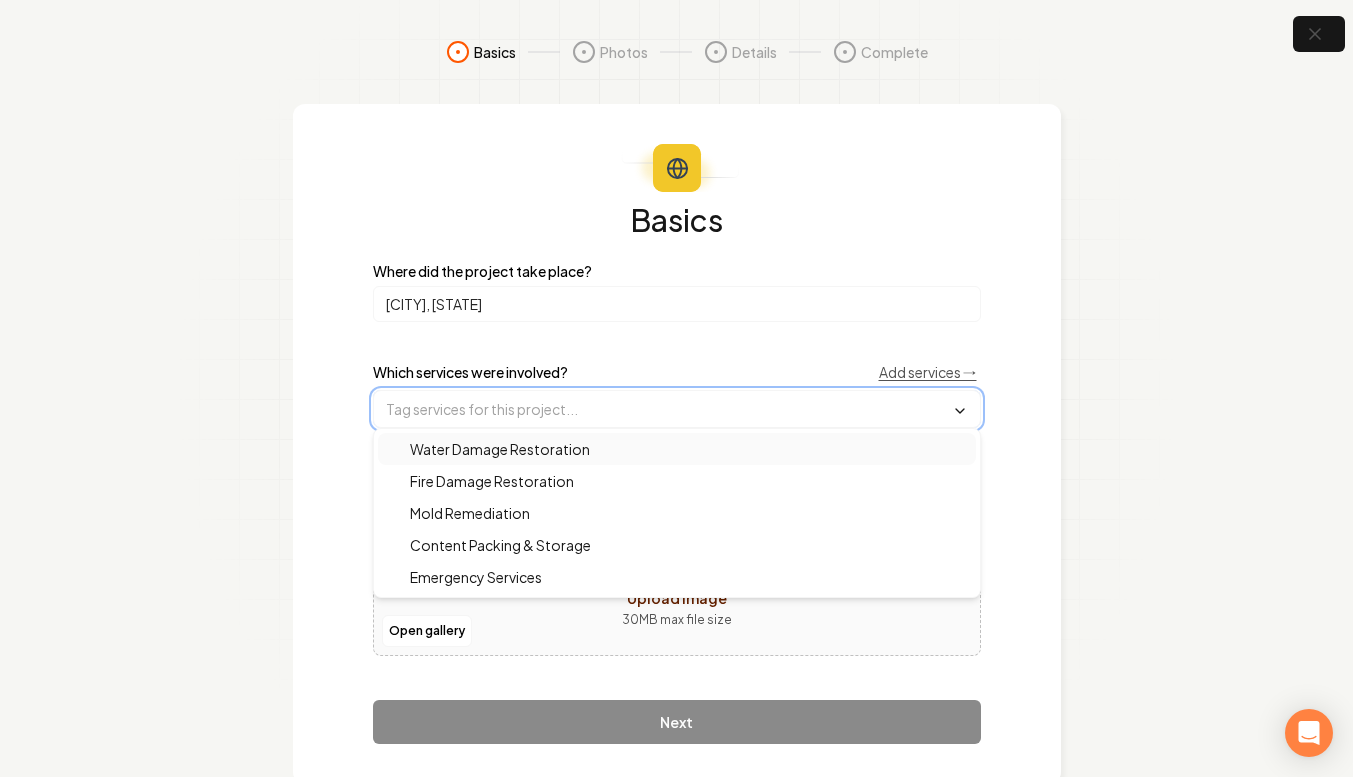 click at bounding box center [677, 409] 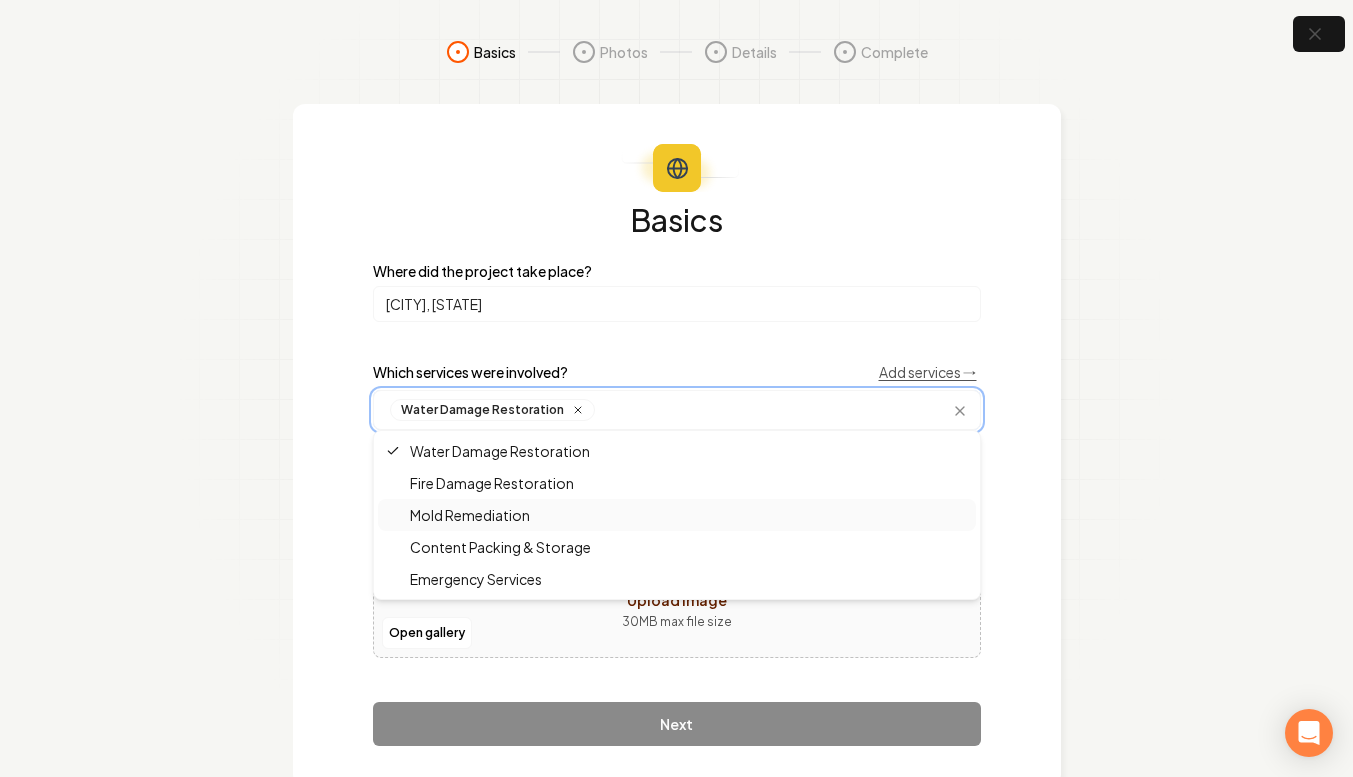 drag, startPoint x: 497, startPoint y: 451, endPoint x: 475, endPoint y: 512, distance: 64.84597 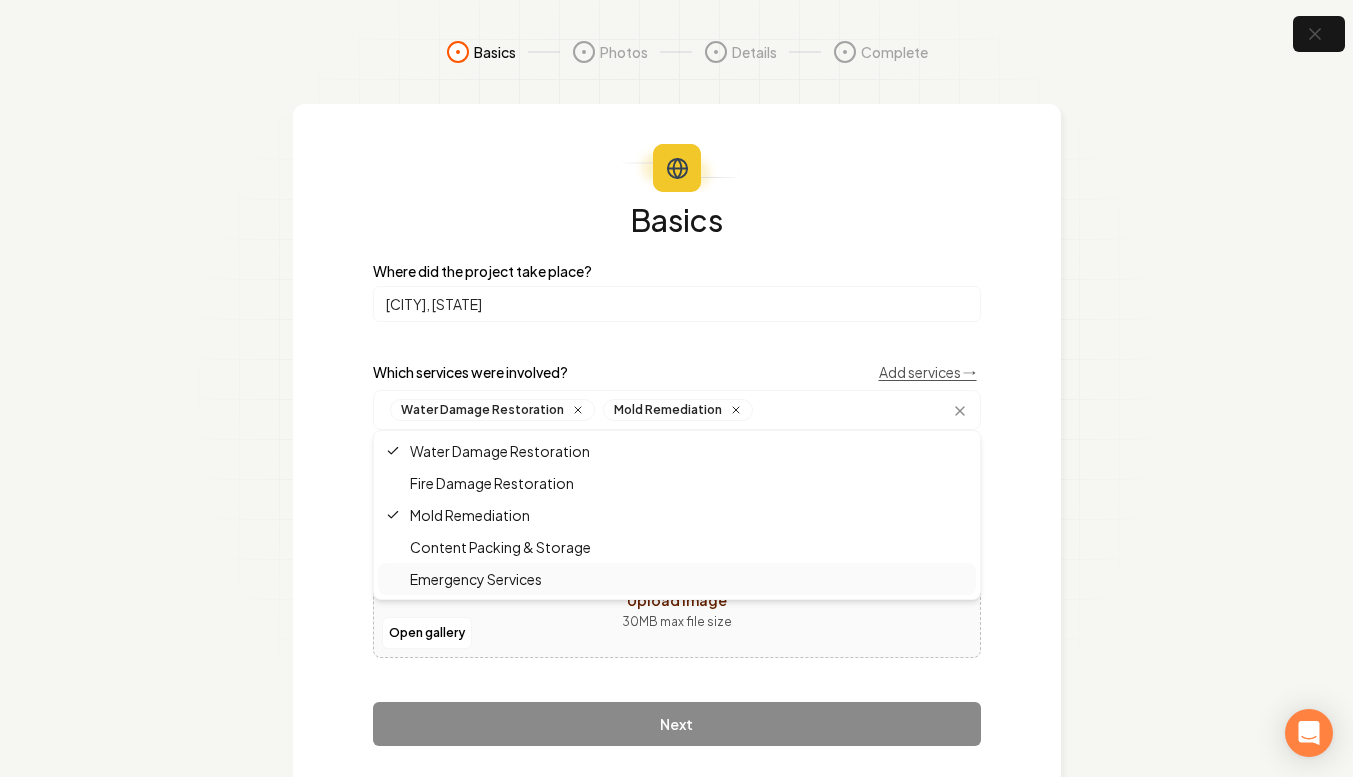 click on "Open gallery Upload image 30  MB max file size" at bounding box center [677, 578] 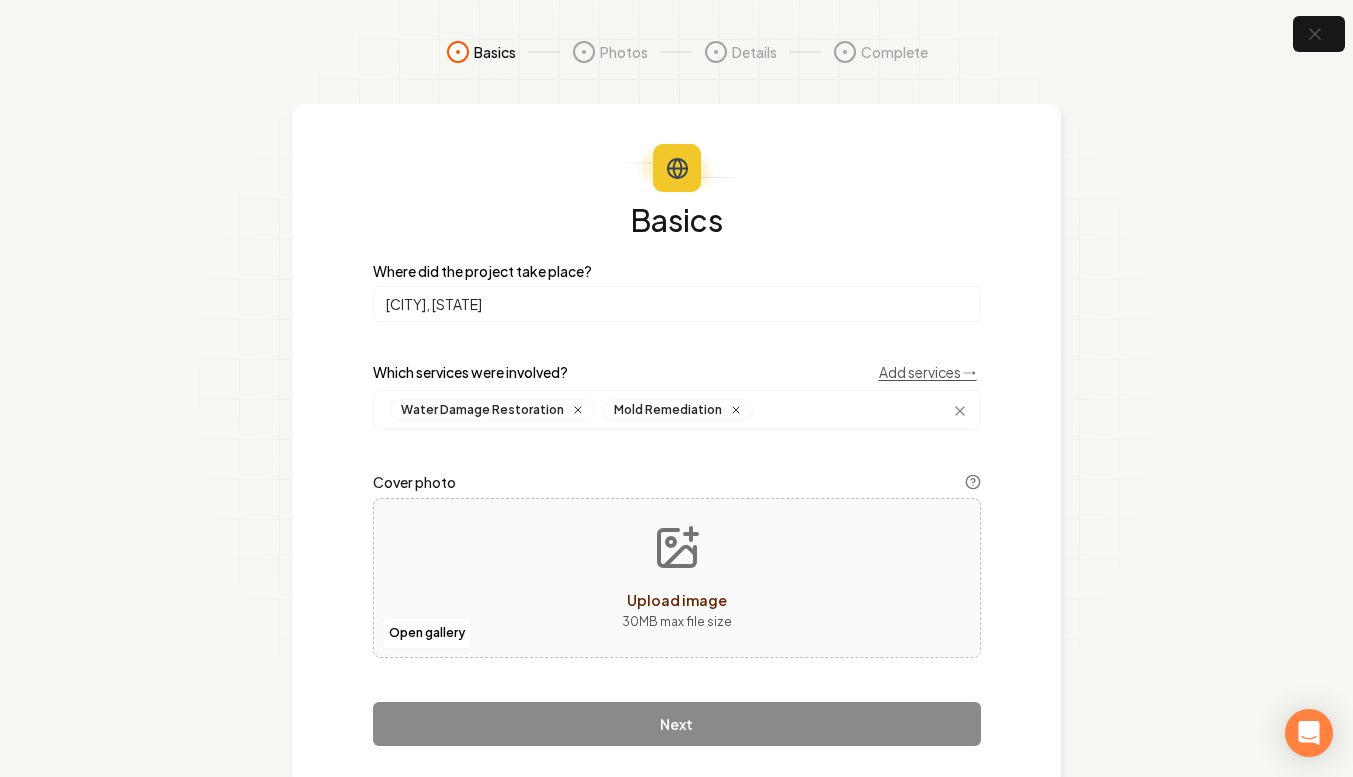 type on "**********" 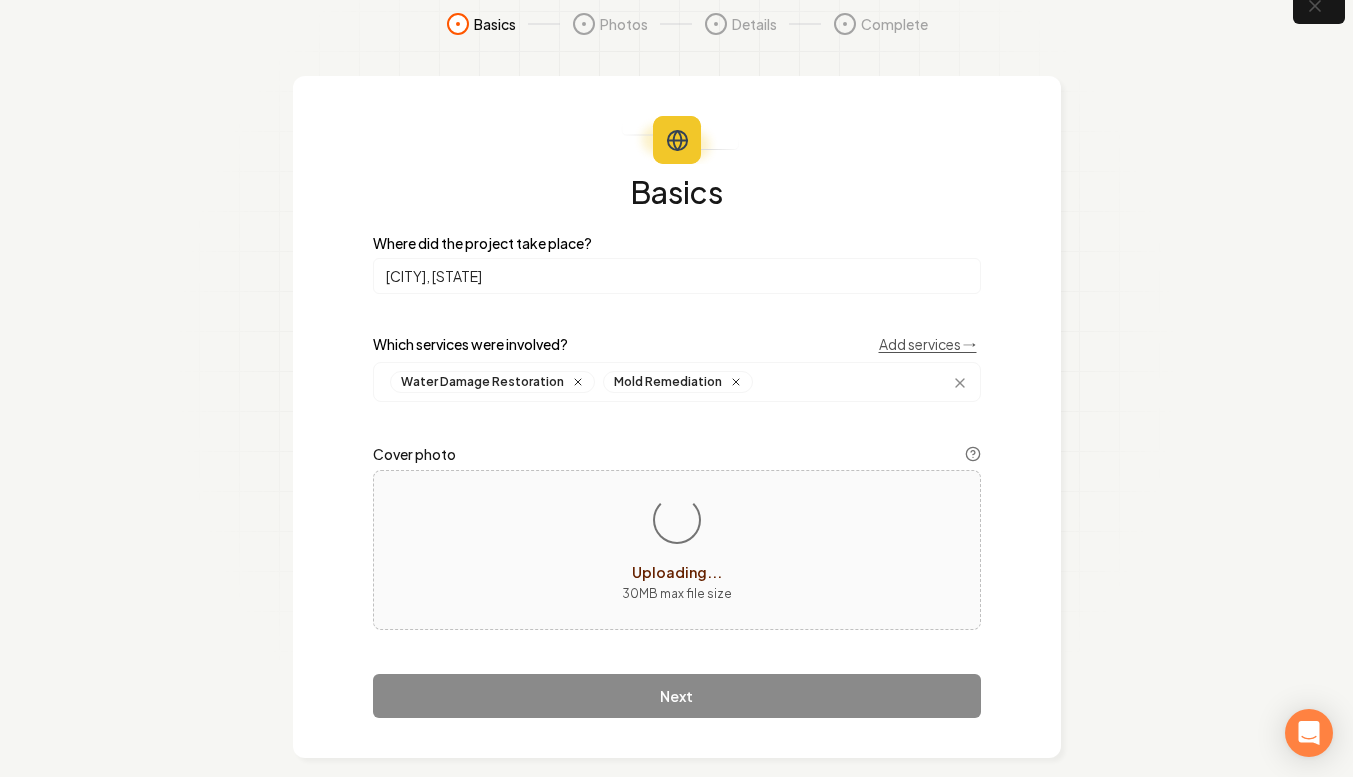 scroll, scrollTop: 29, scrollLeft: 0, axis: vertical 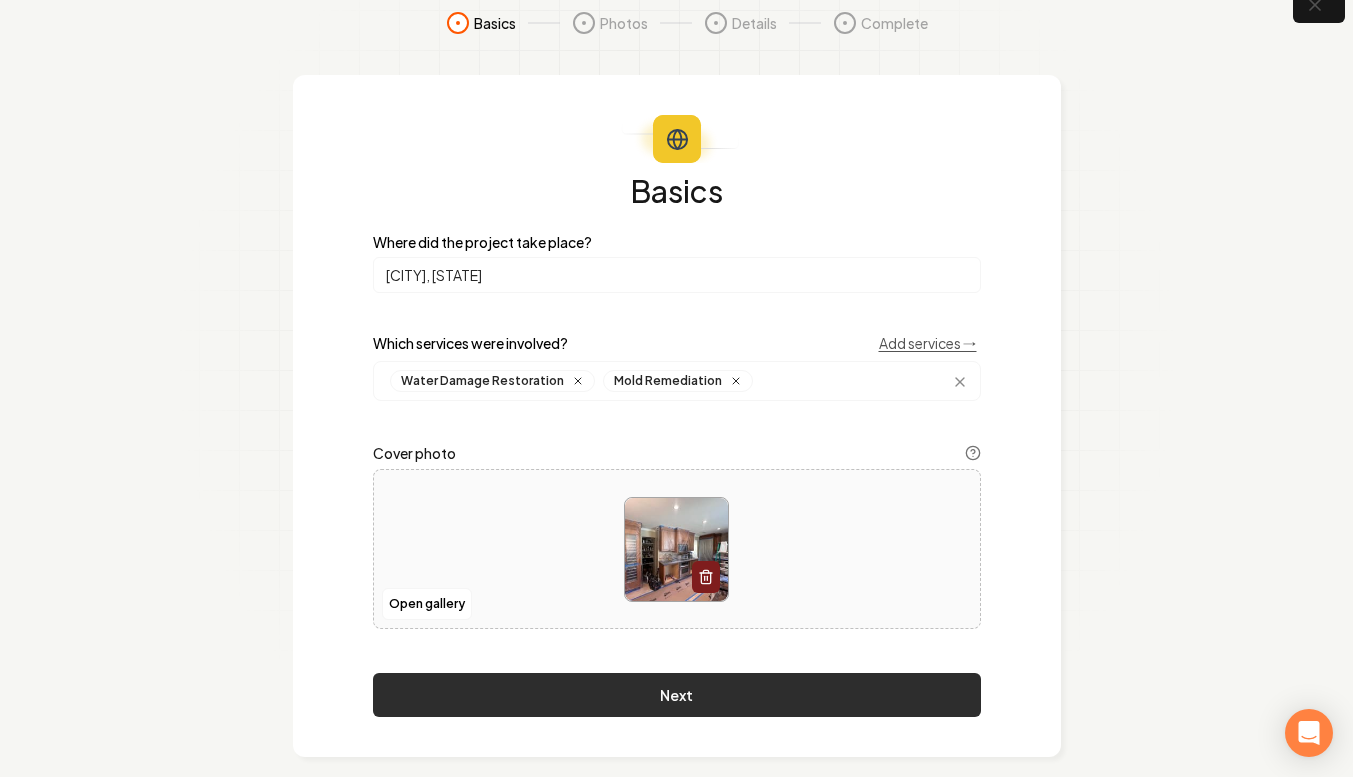 click on "Next" at bounding box center [677, 695] 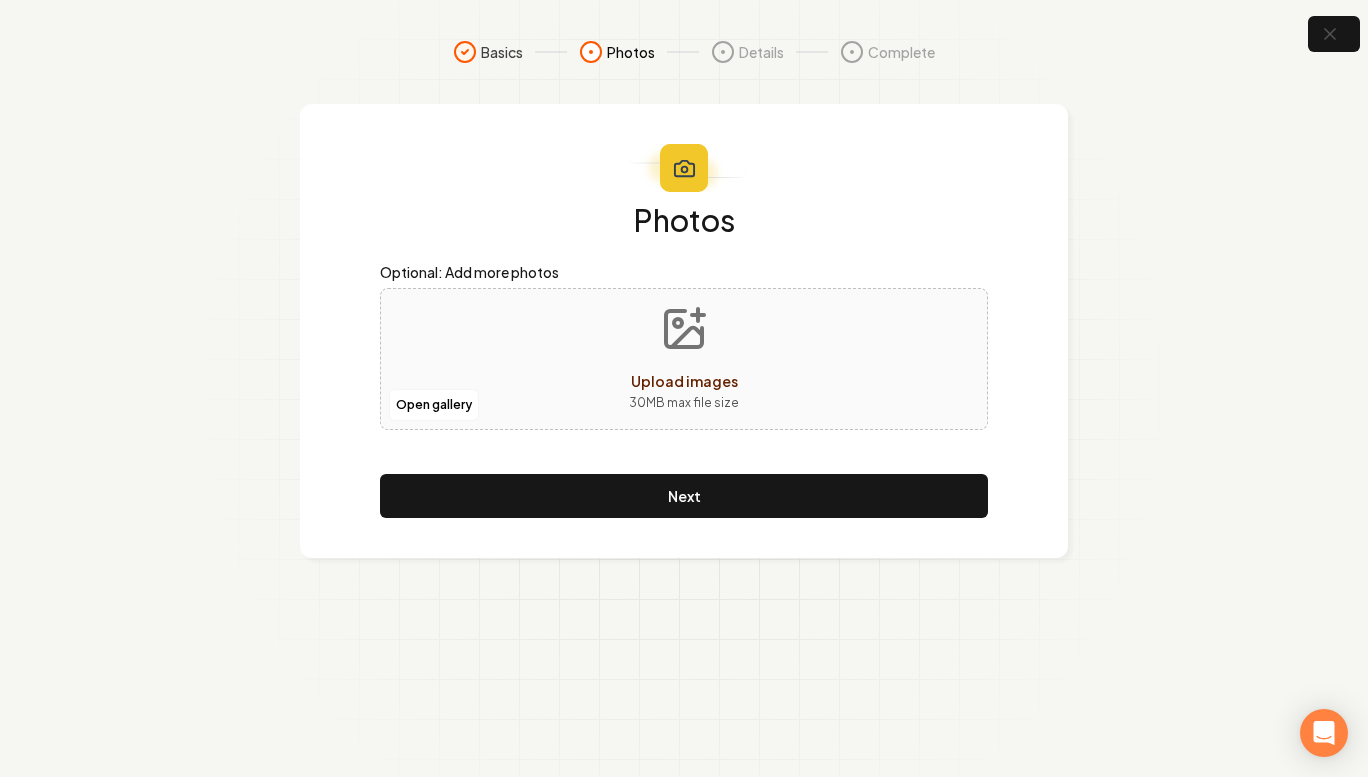click on "Upload images" at bounding box center (684, 381) 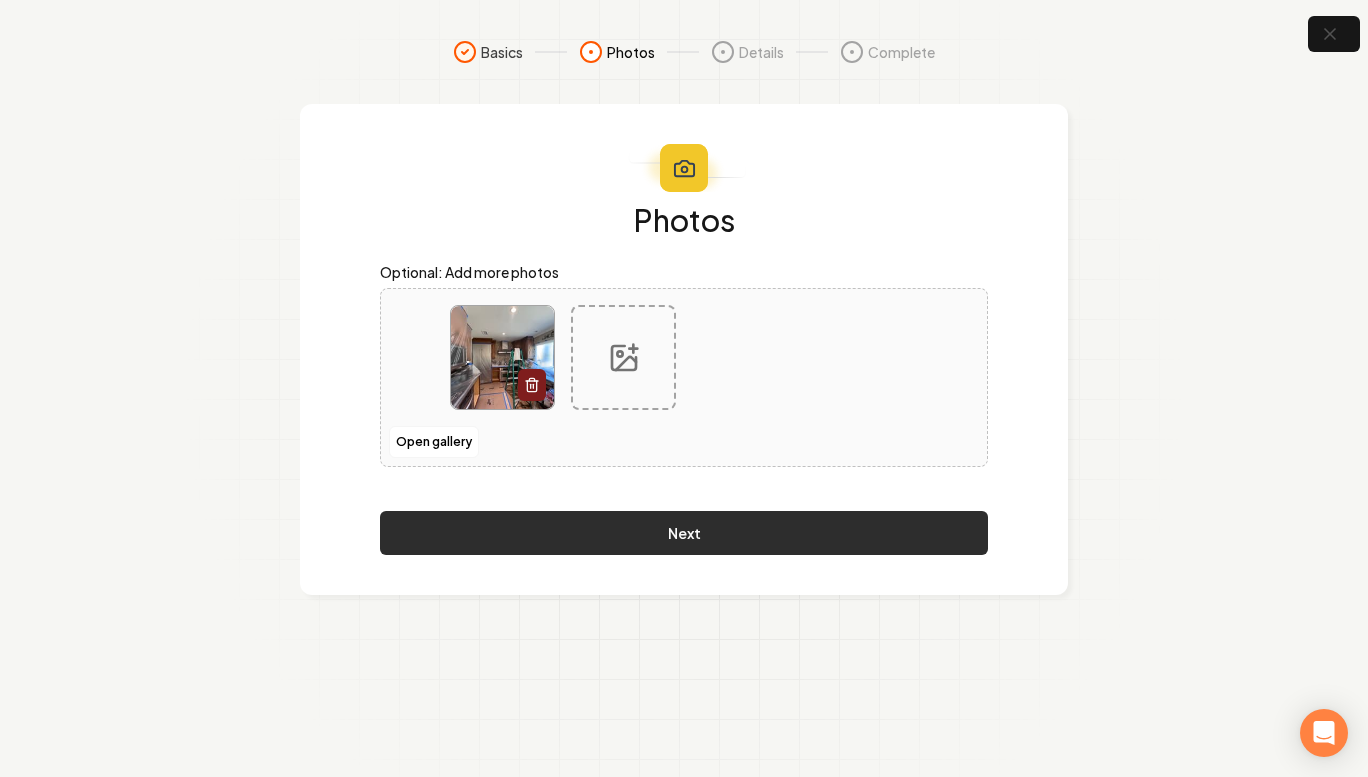 click on "Next" at bounding box center (684, 533) 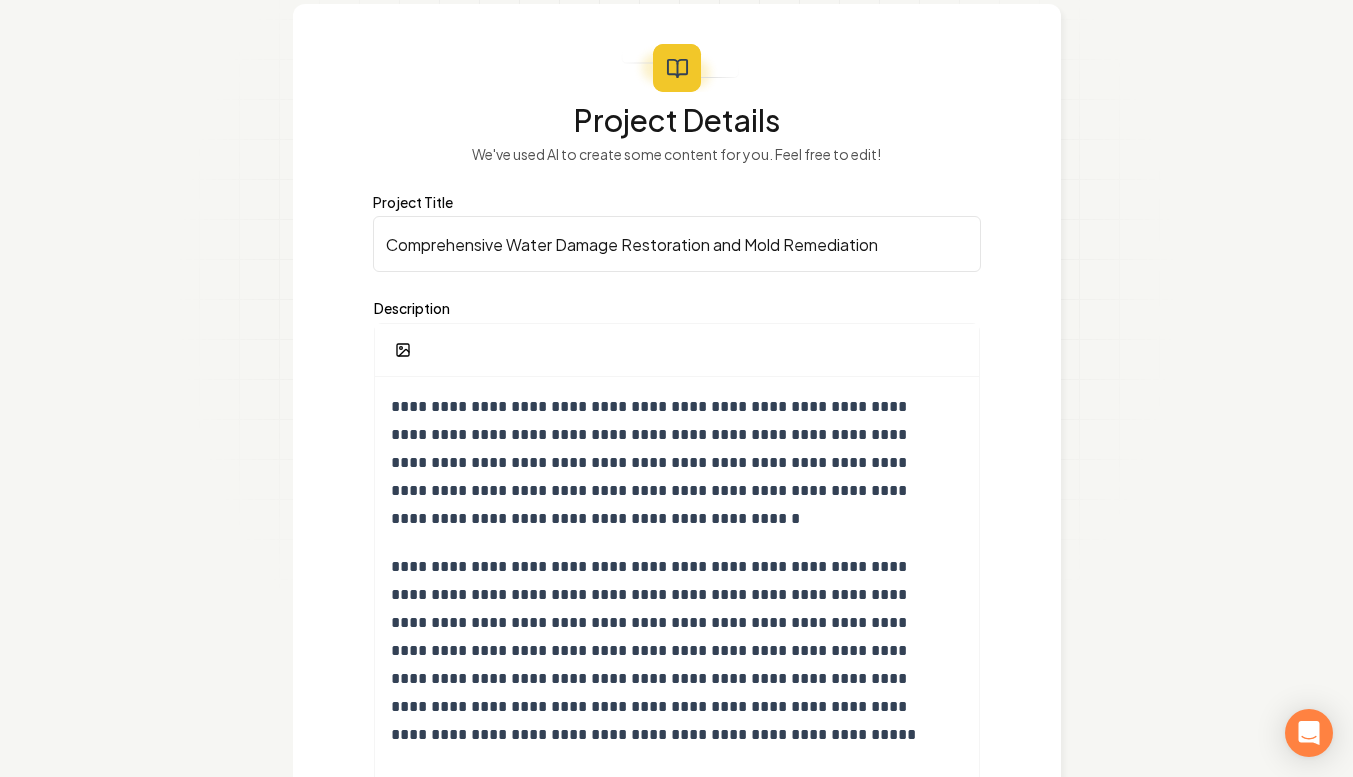 scroll, scrollTop: 104, scrollLeft: 0, axis: vertical 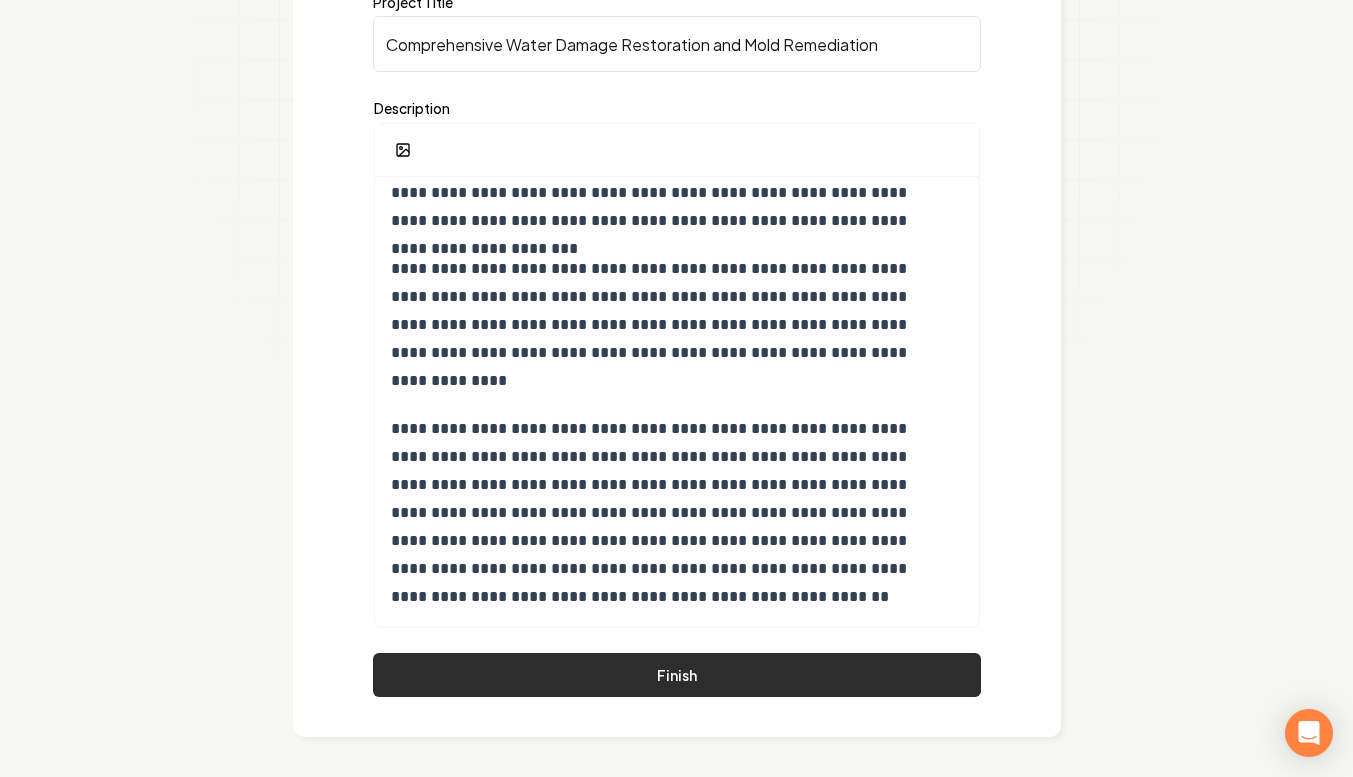 click on "Finish" at bounding box center (677, 675) 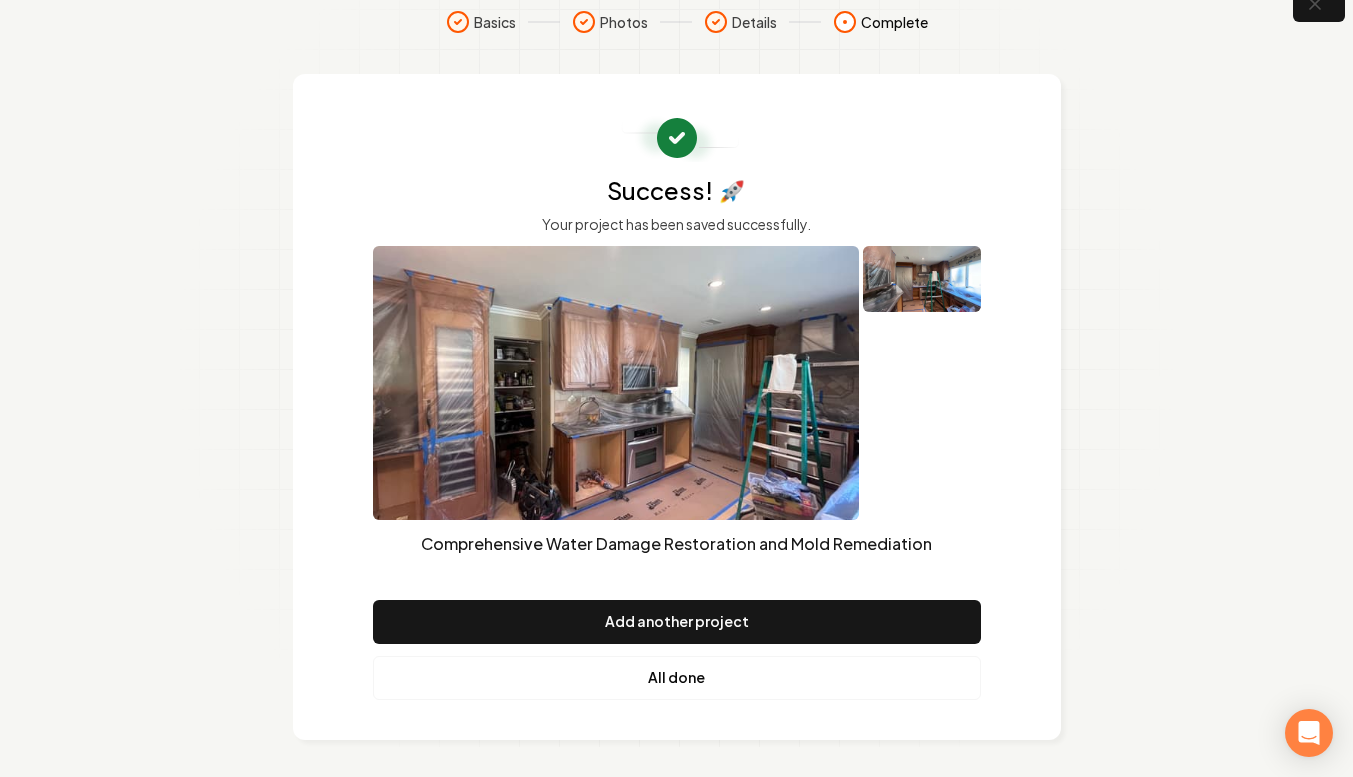 scroll, scrollTop: 32, scrollLeft: 0, axis: vertical 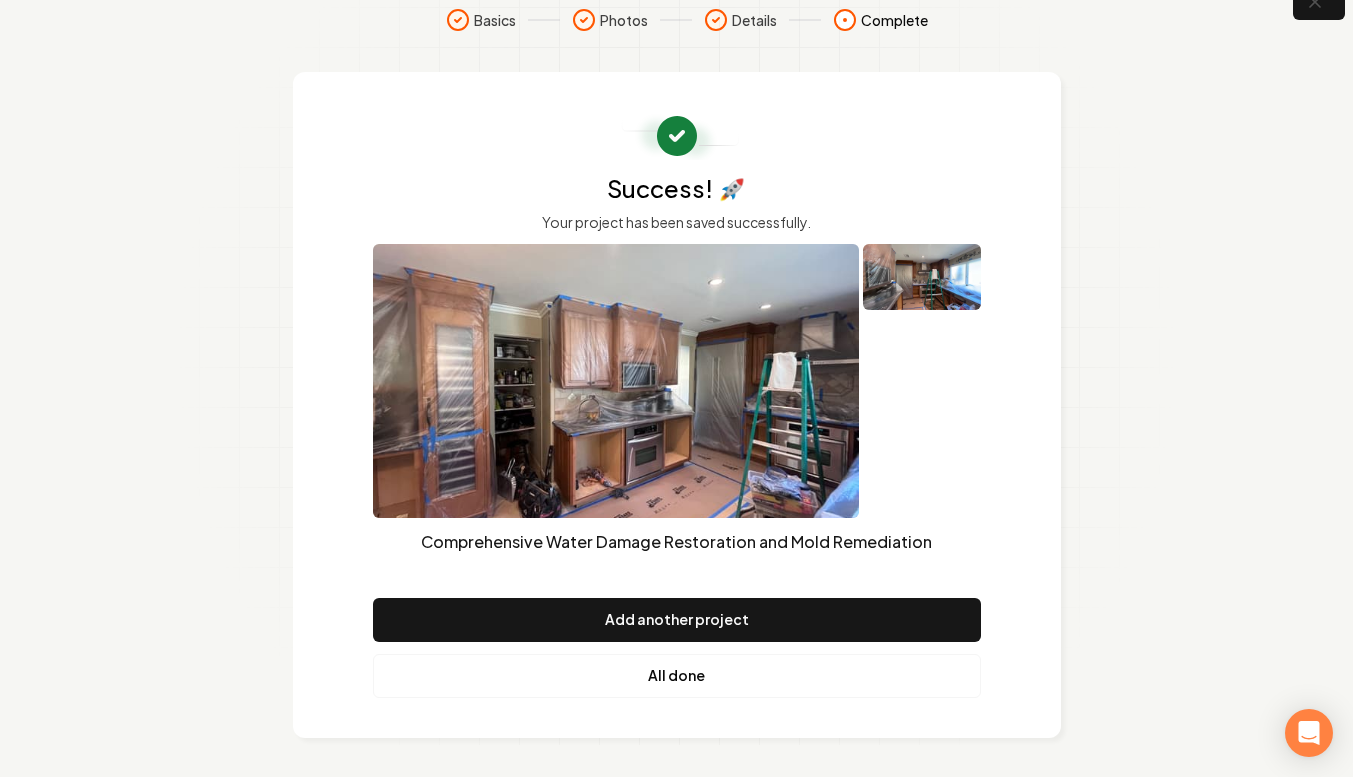 click on "All done" at bounding box center (677, 676) 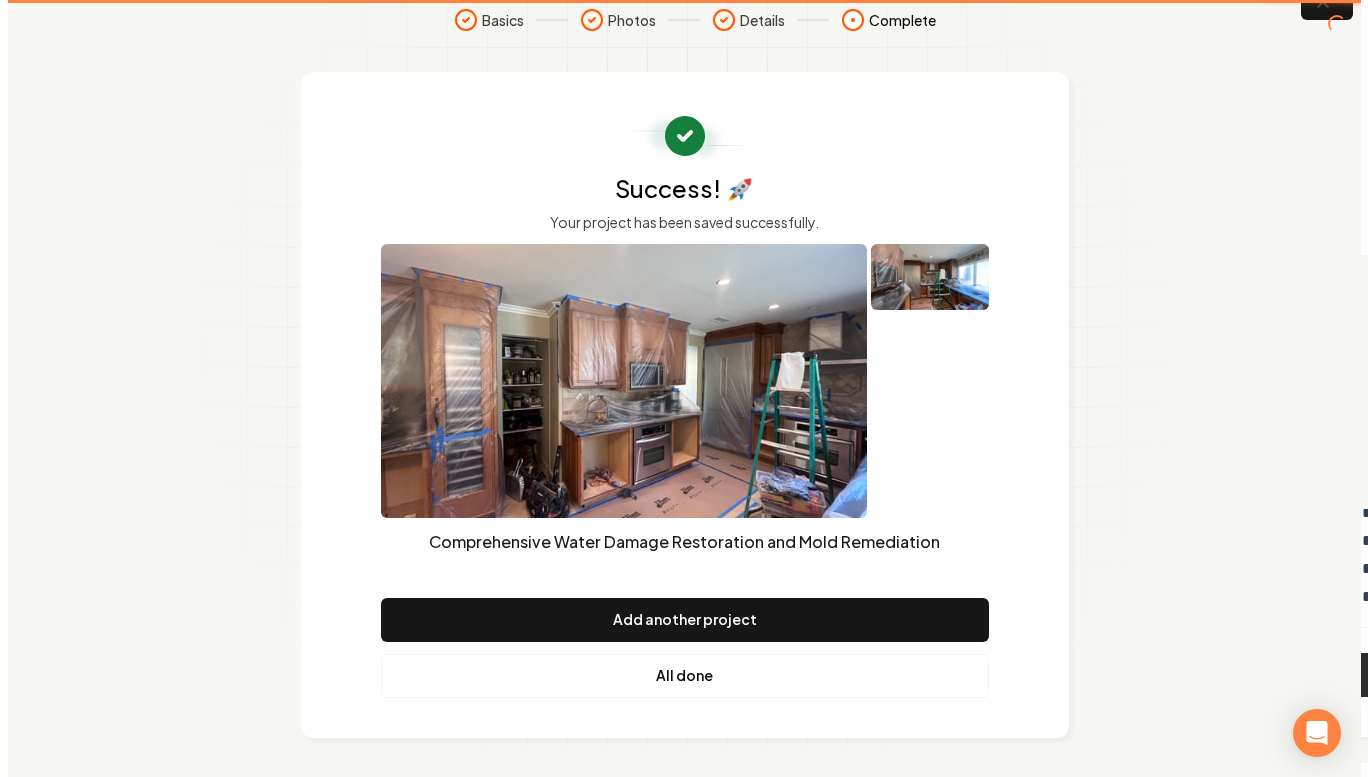 scroll, scrollTop: 0, scrollLeft: 0, axis: both 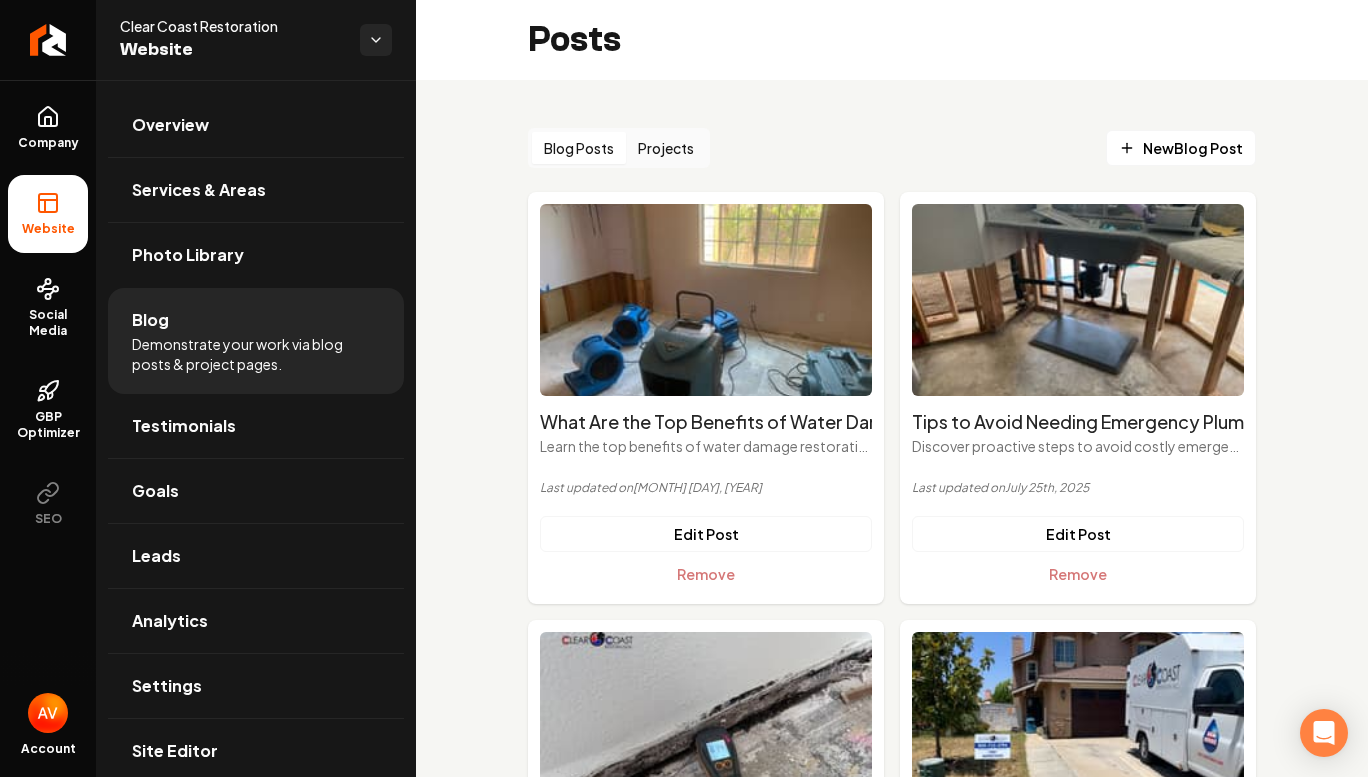 click on "Blog Posts" at bounding box center [579, 148] 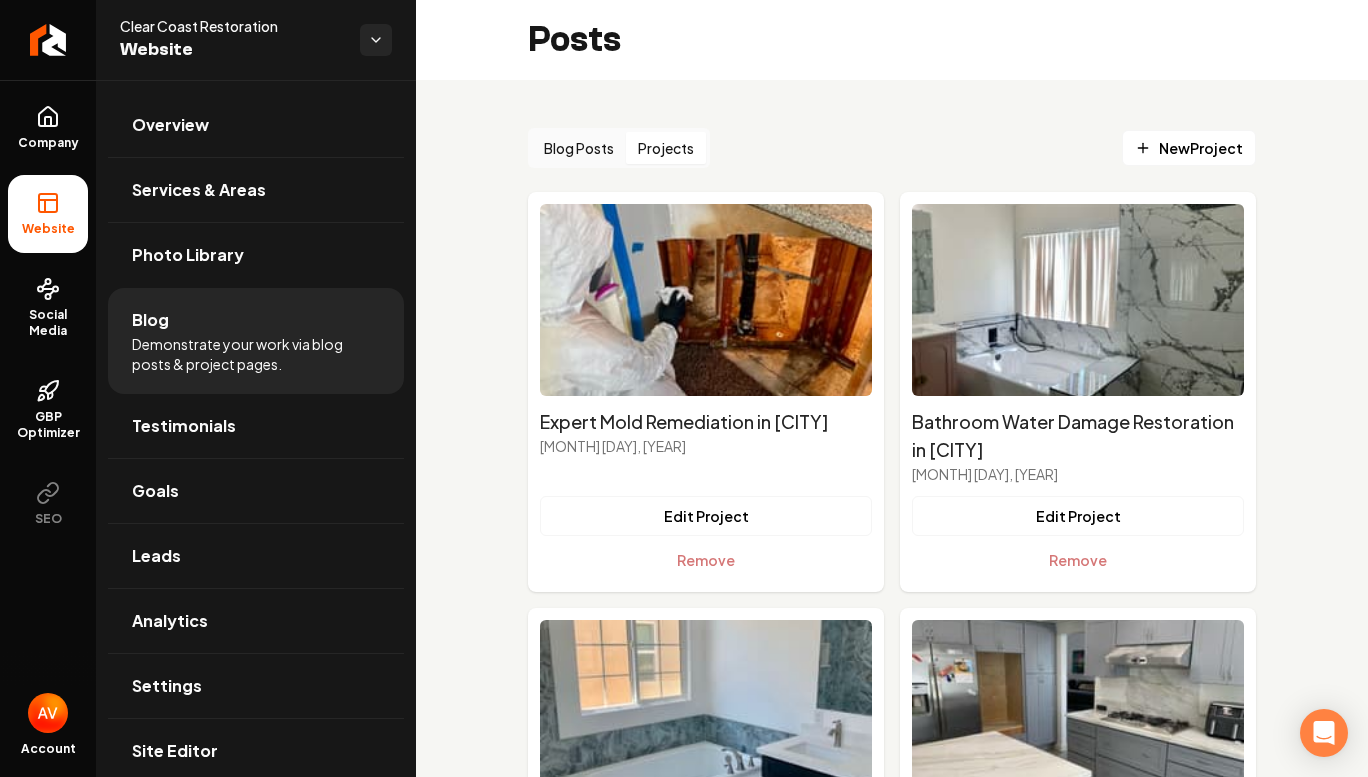click on "Blog Posts" at bounding box center (579, 148) 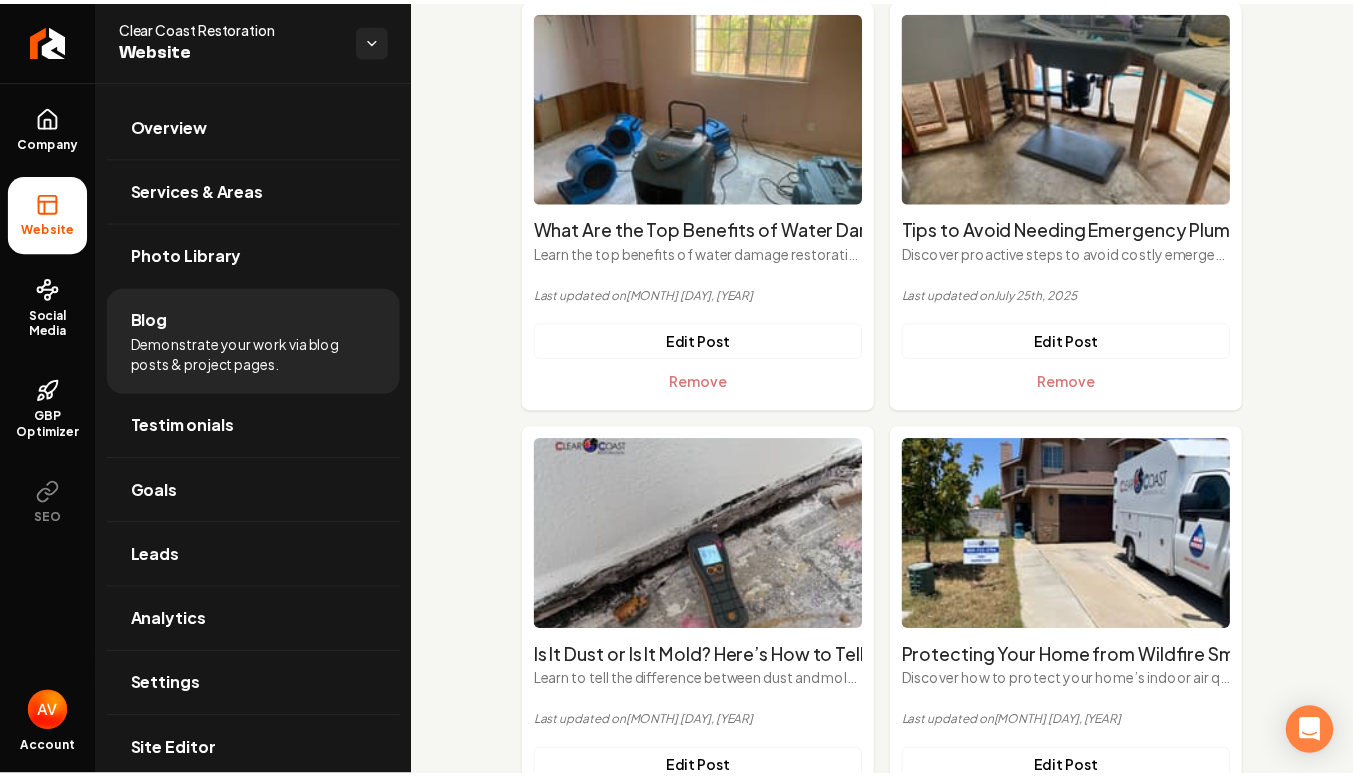scroll, scrollTop: 0, scrollLeft: 0, axis: both 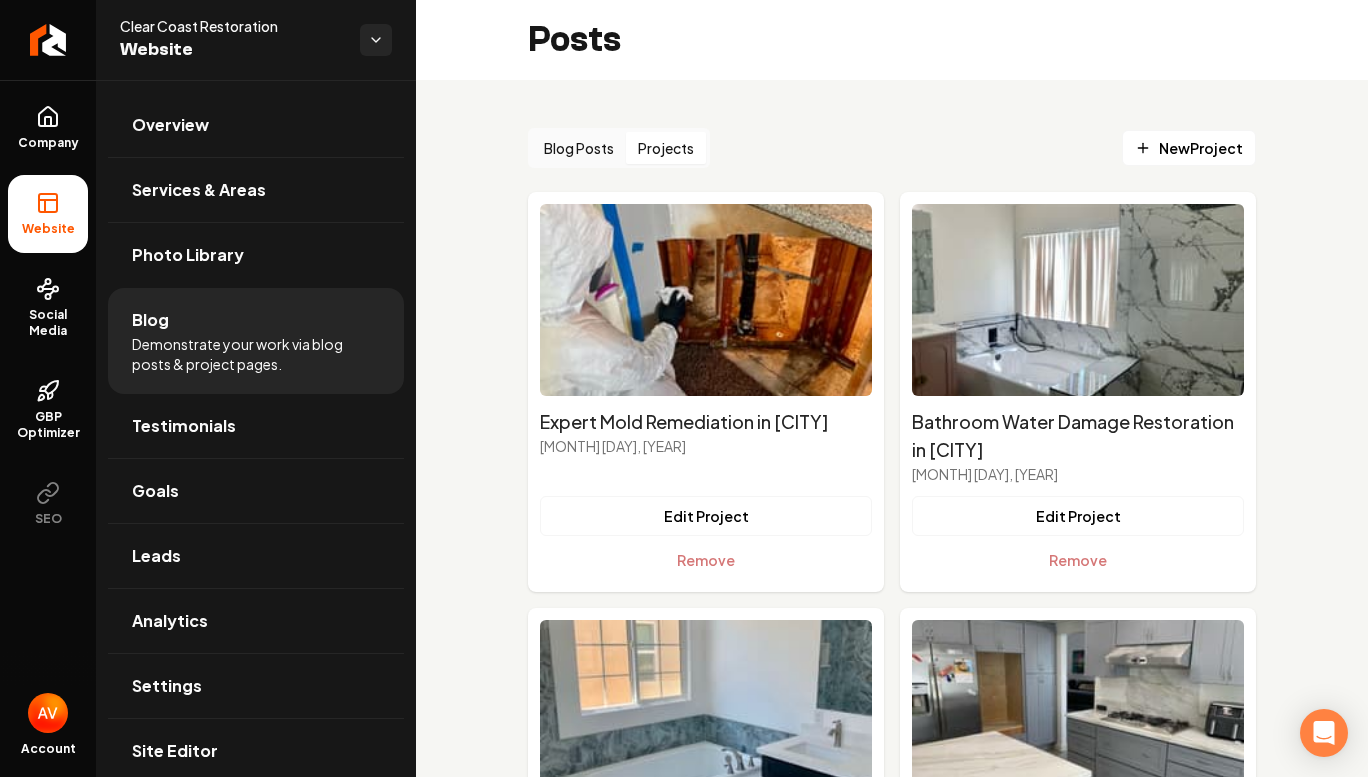 click on "Projects" at bounding box center (666, 148) 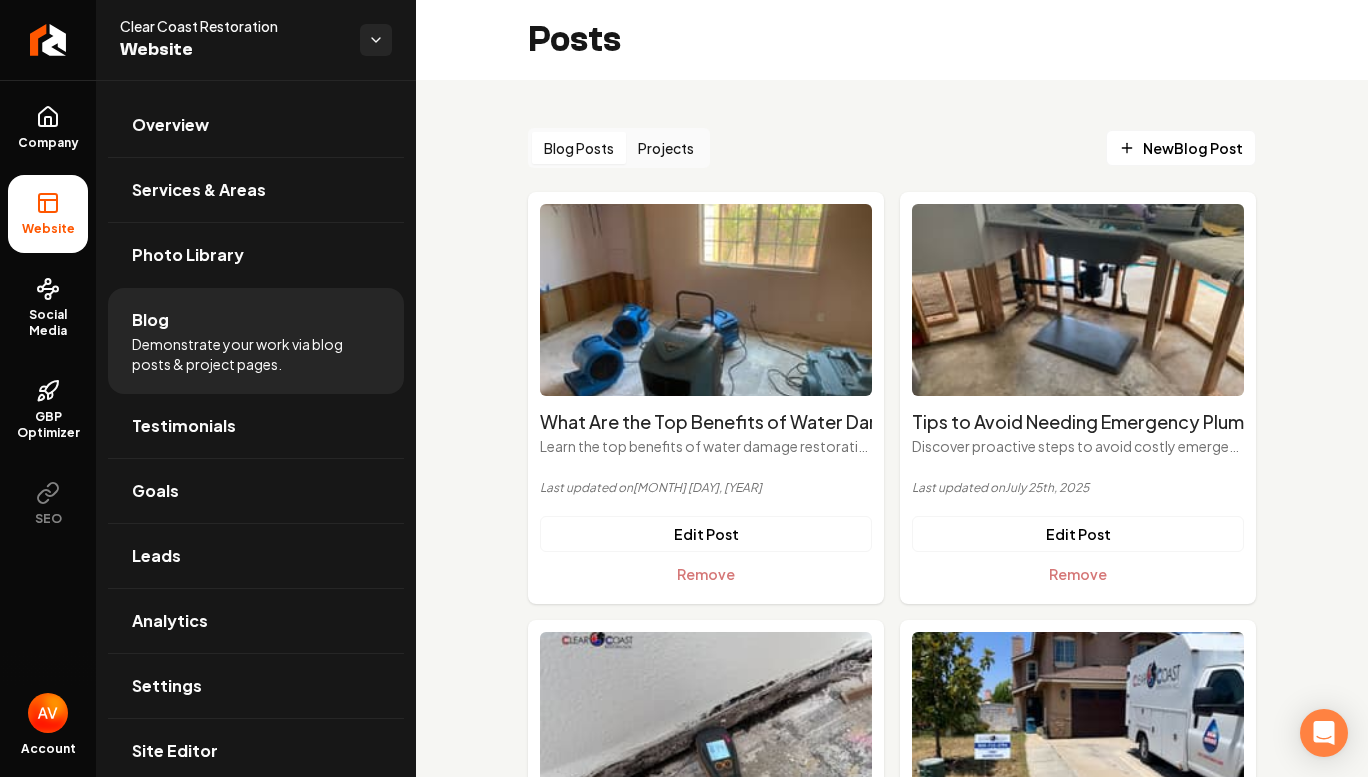 click on "Blog Posts" at bounding box center (579, 148) 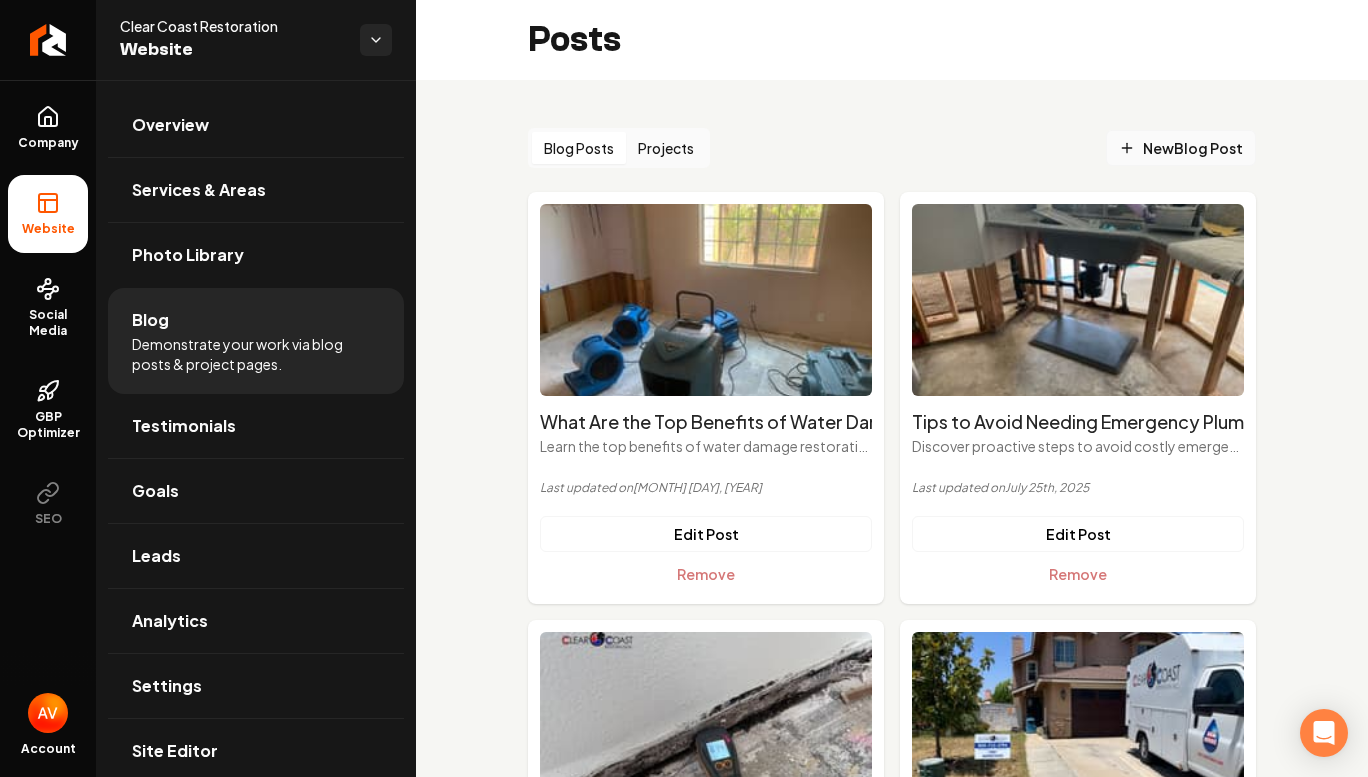 click on "New  Blog Post" at bounding box center [1181, 148] 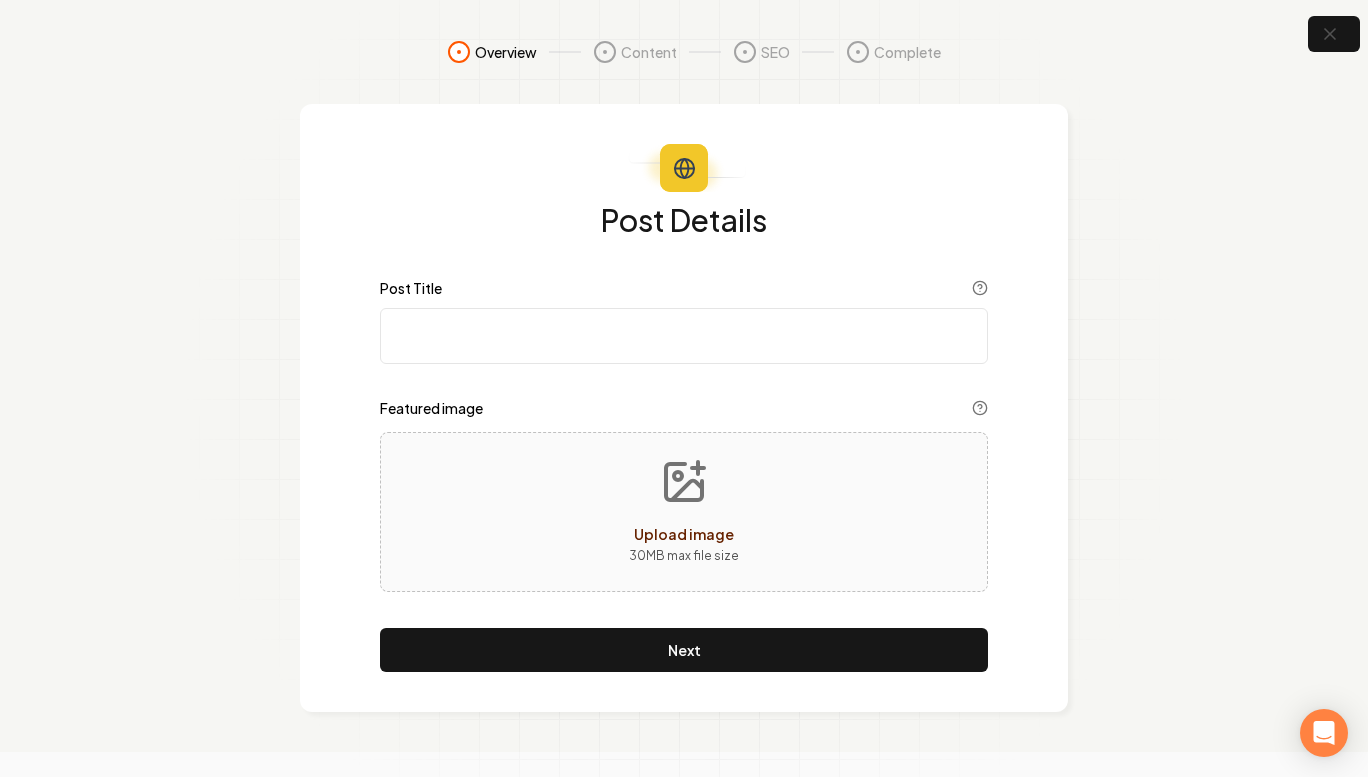 click on "Post Title" at bounding box center [684, 336] 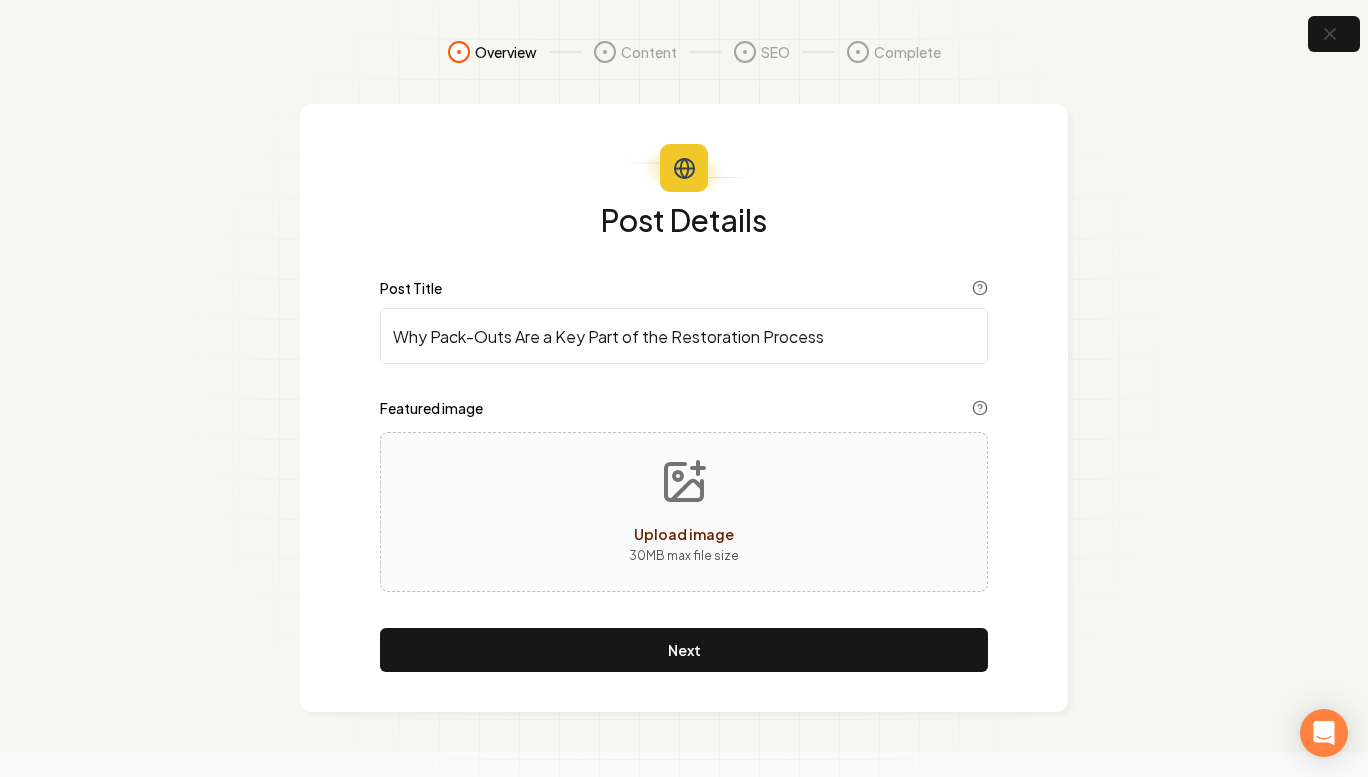 type on "Why Pack-Outs Are a Key Part of the Restoration Process" 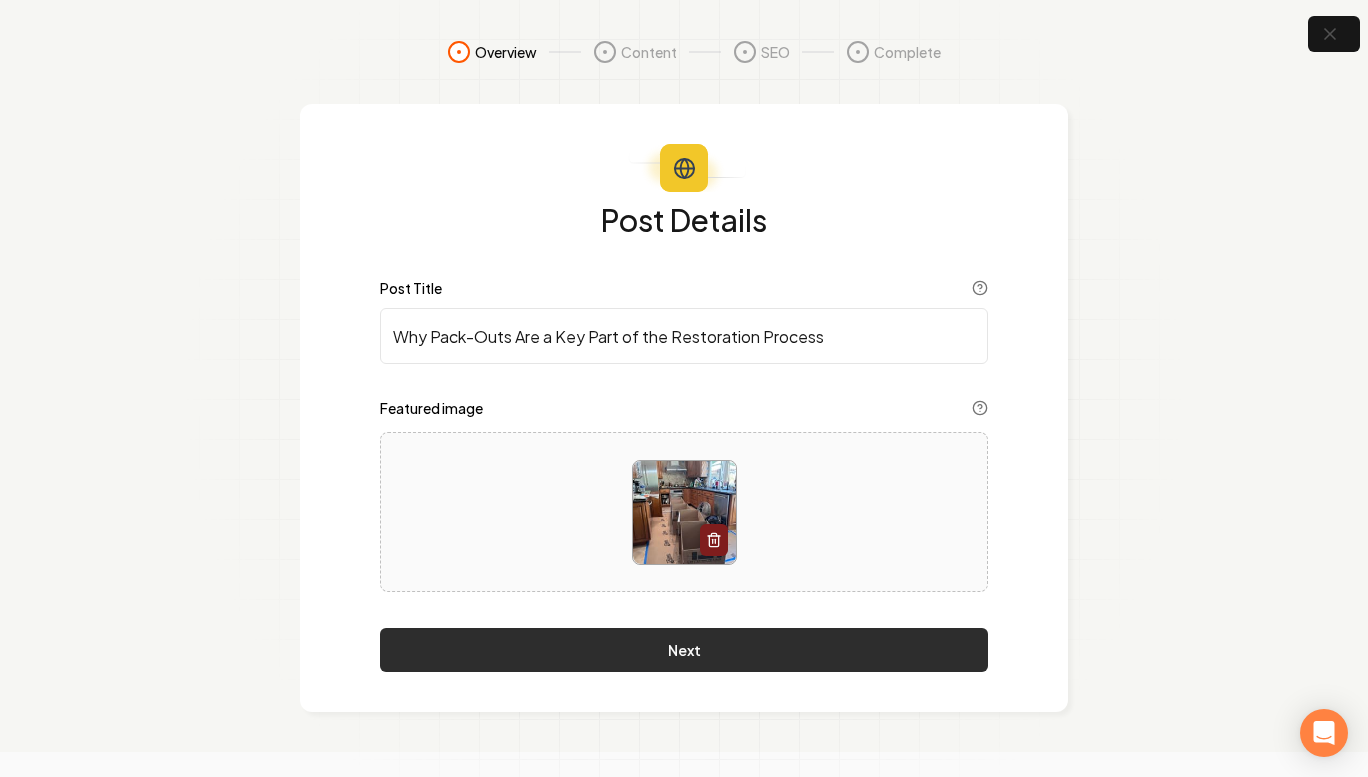 click on "Next" at bounding box center (684, 650) 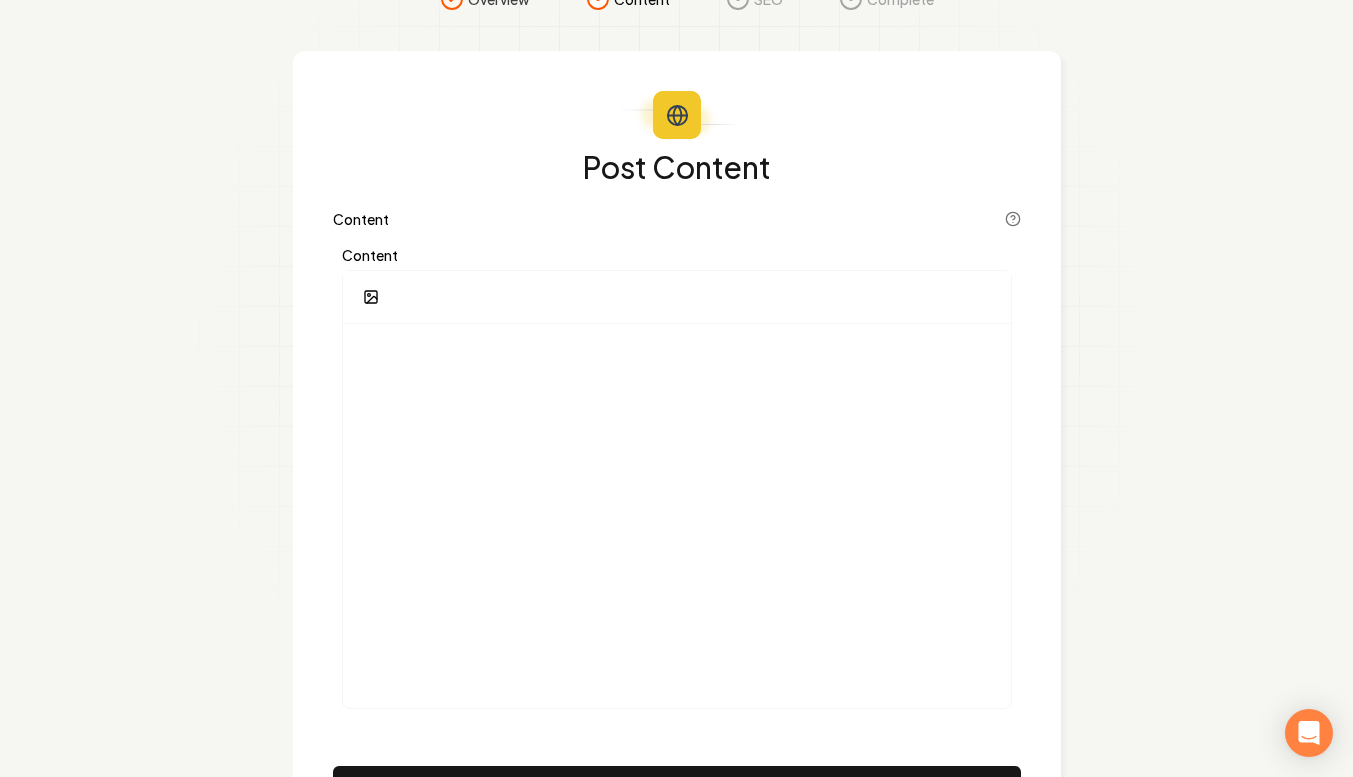 scroll, scrollTop: 57, scrollLeft: 0, axis: vertical 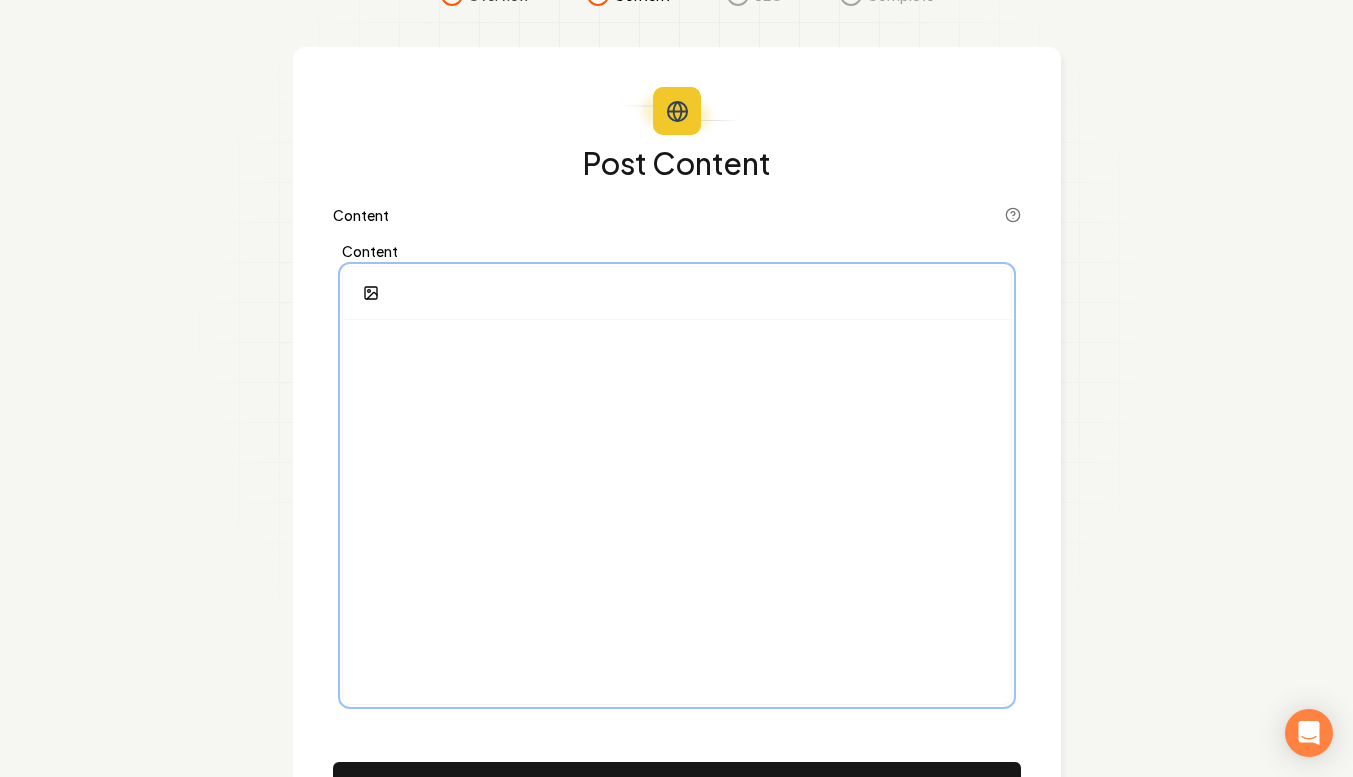 click at bounding box center (677, 512) 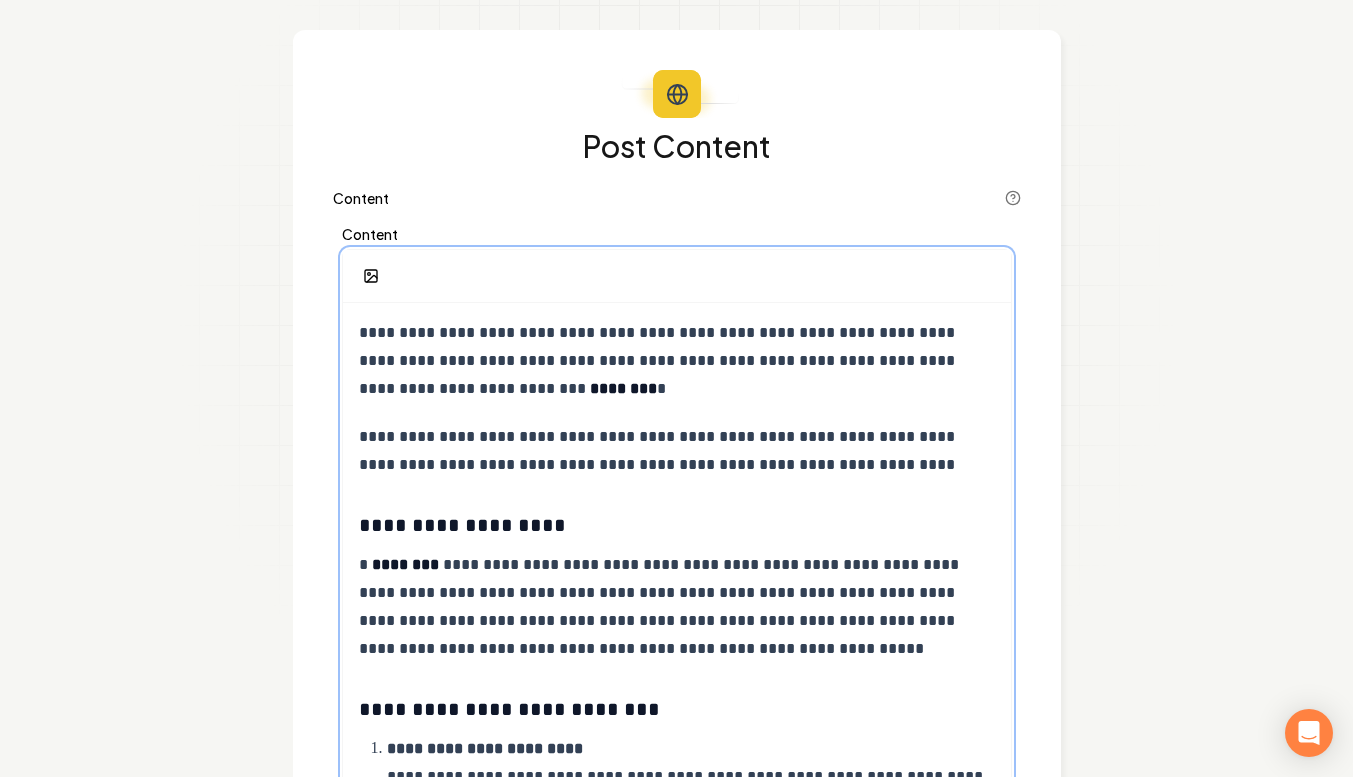 scroll, scrollTop: 0, scrollLeft: 0, axis: both 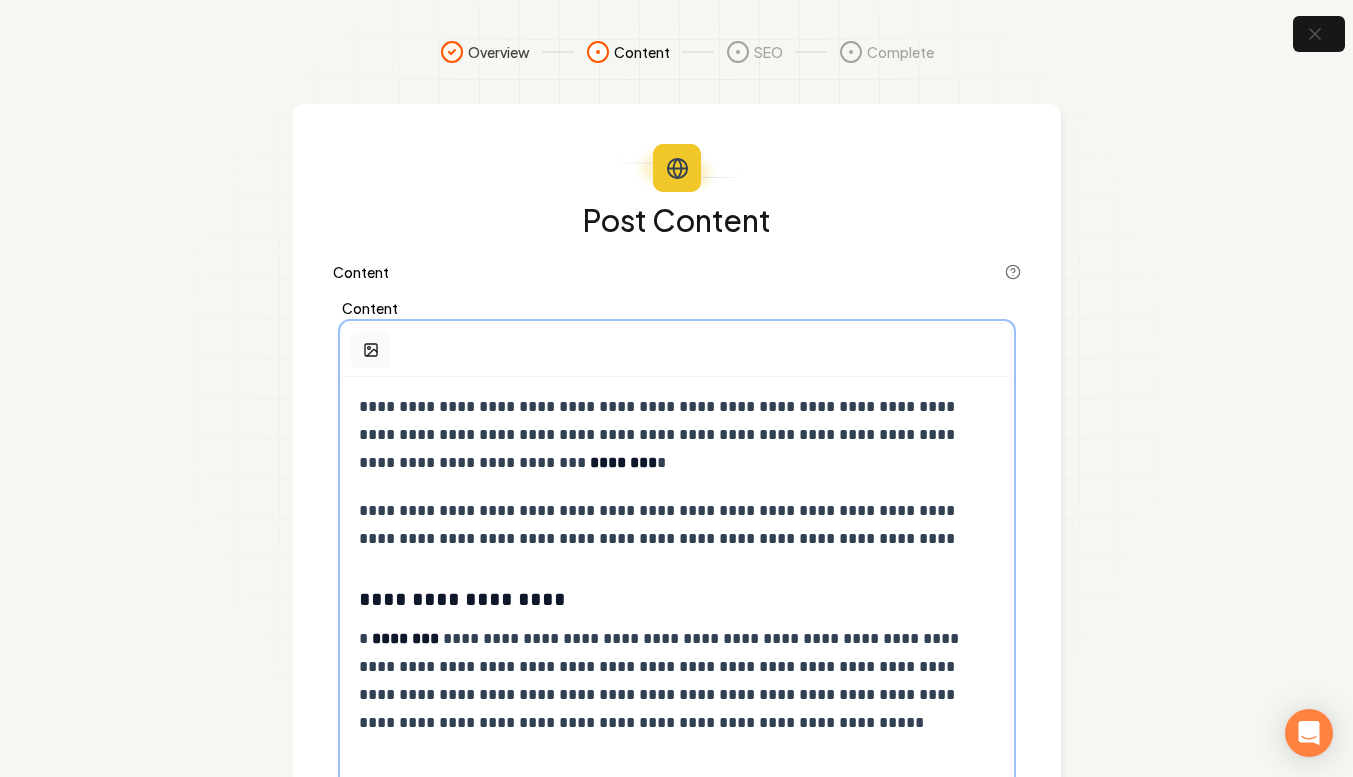 click 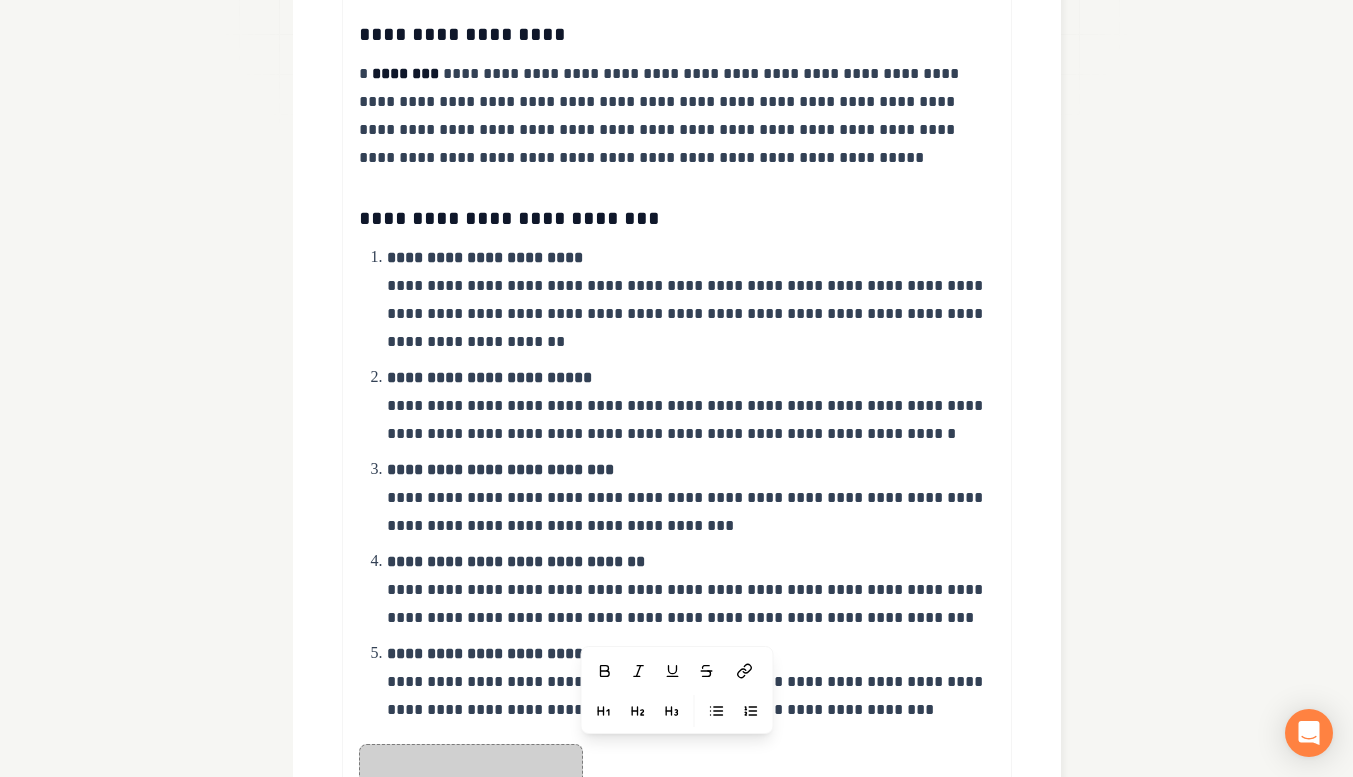 scroll, scrollTop: 617, scrollLeft: 0, axis: vertical 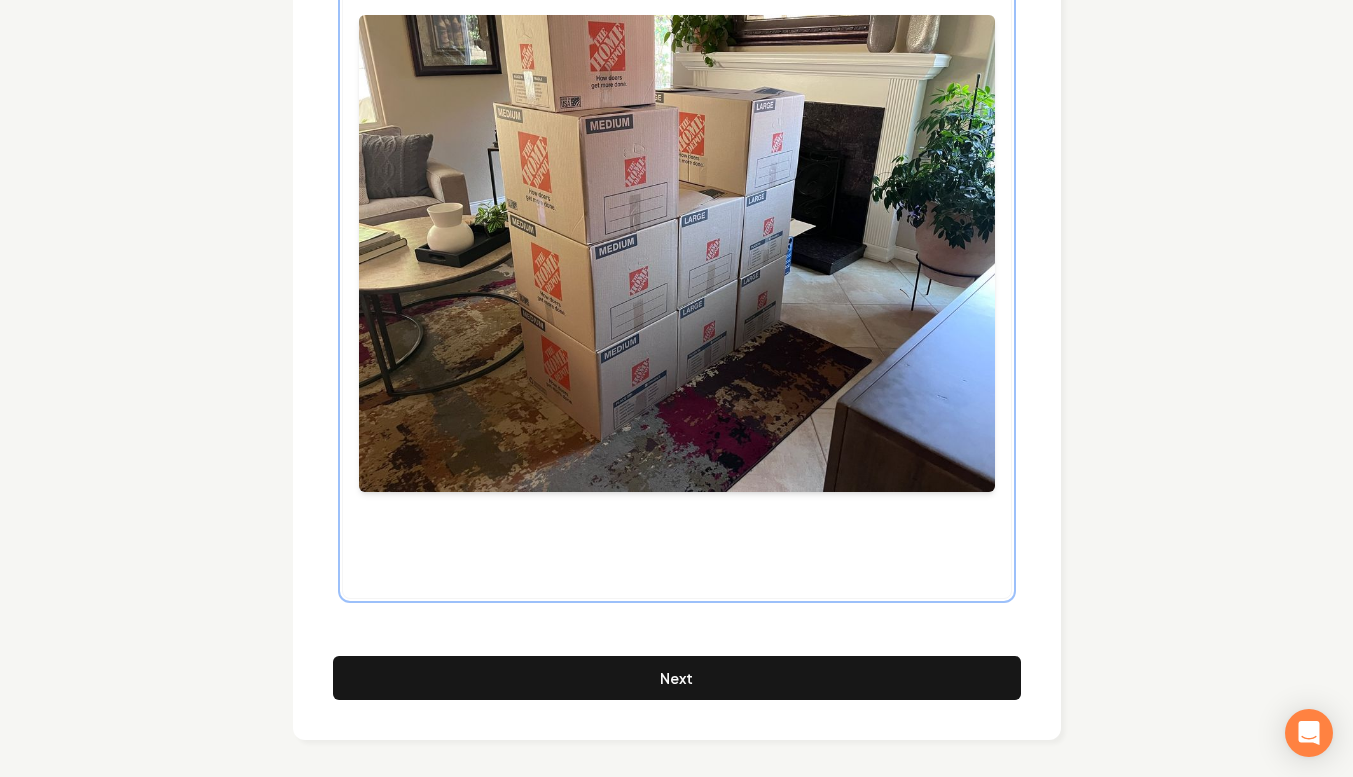 click at bounding box center [677, 568] 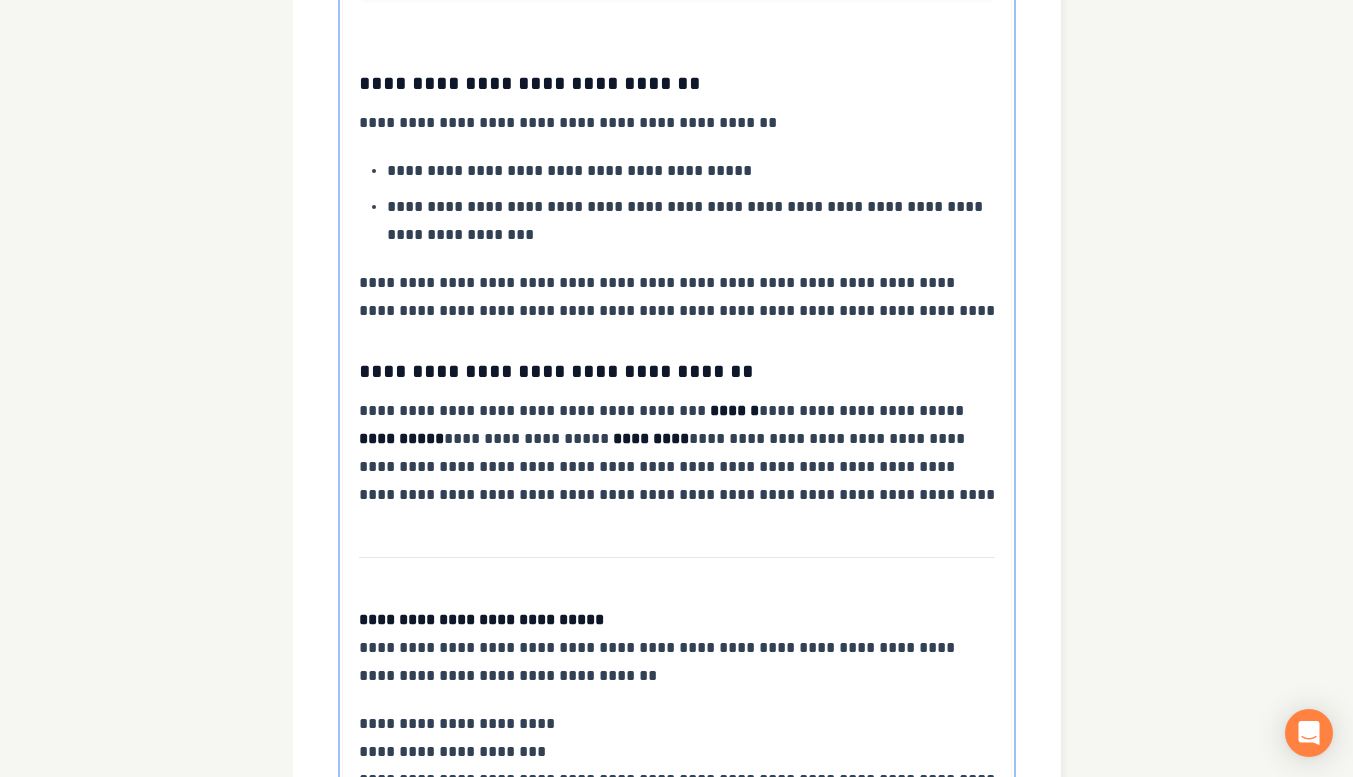 scroll, scrollTop: 1838, scrollLeft: 0, axis: vertical 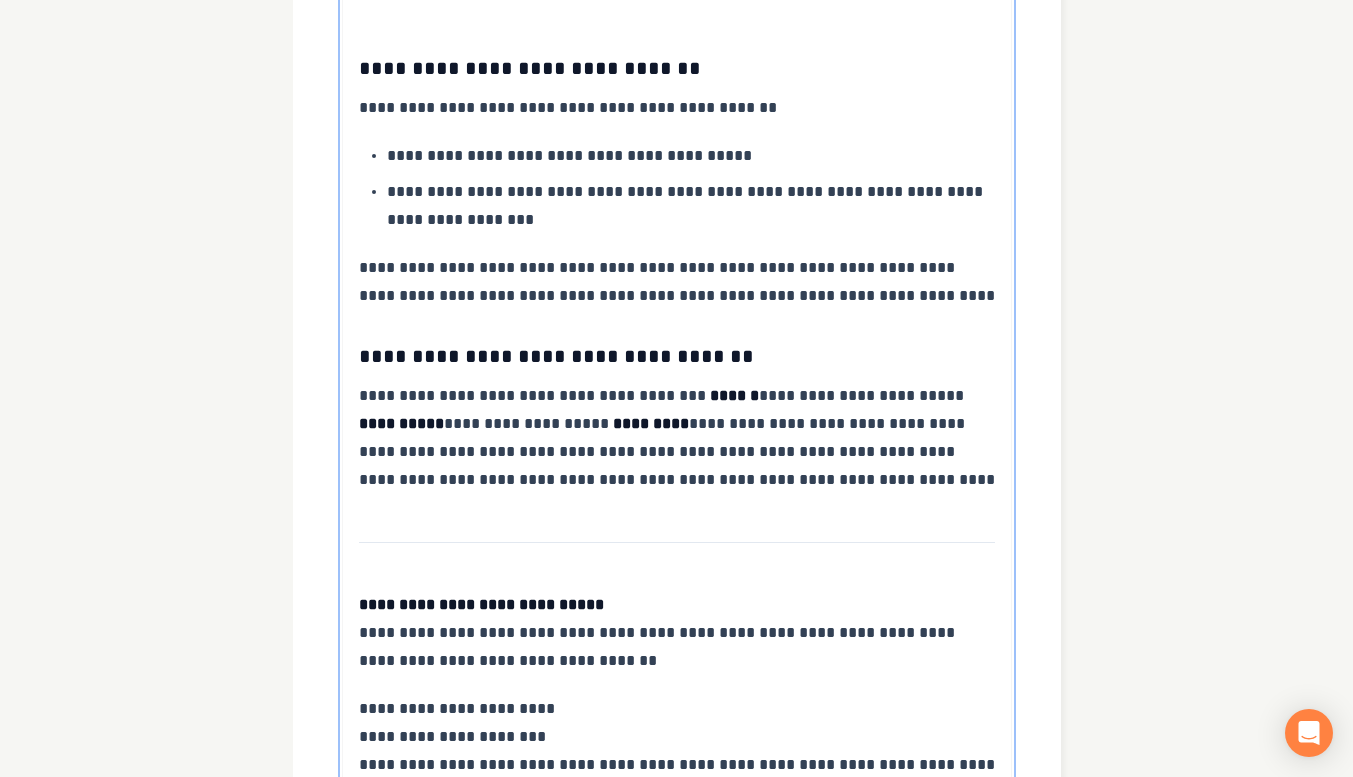 click on "******" at bounding box center [734, 395] 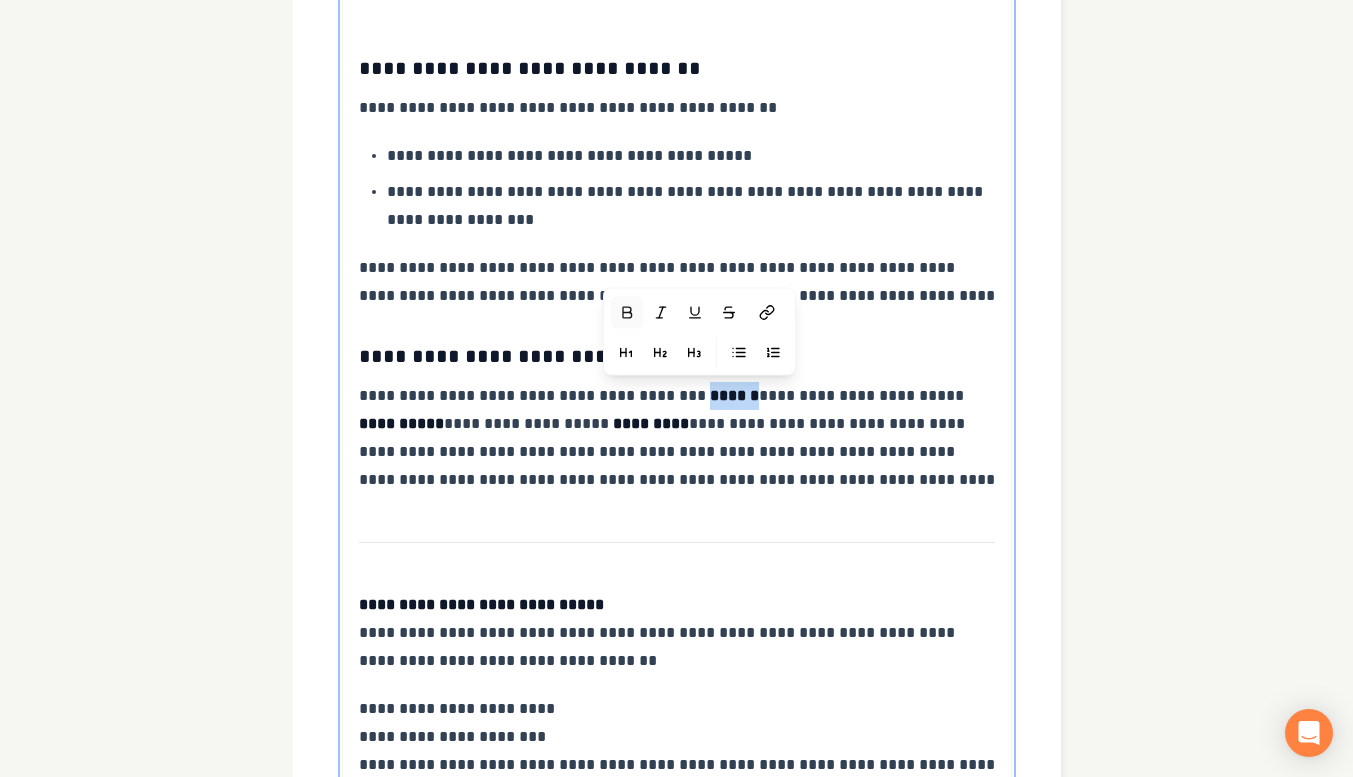 type 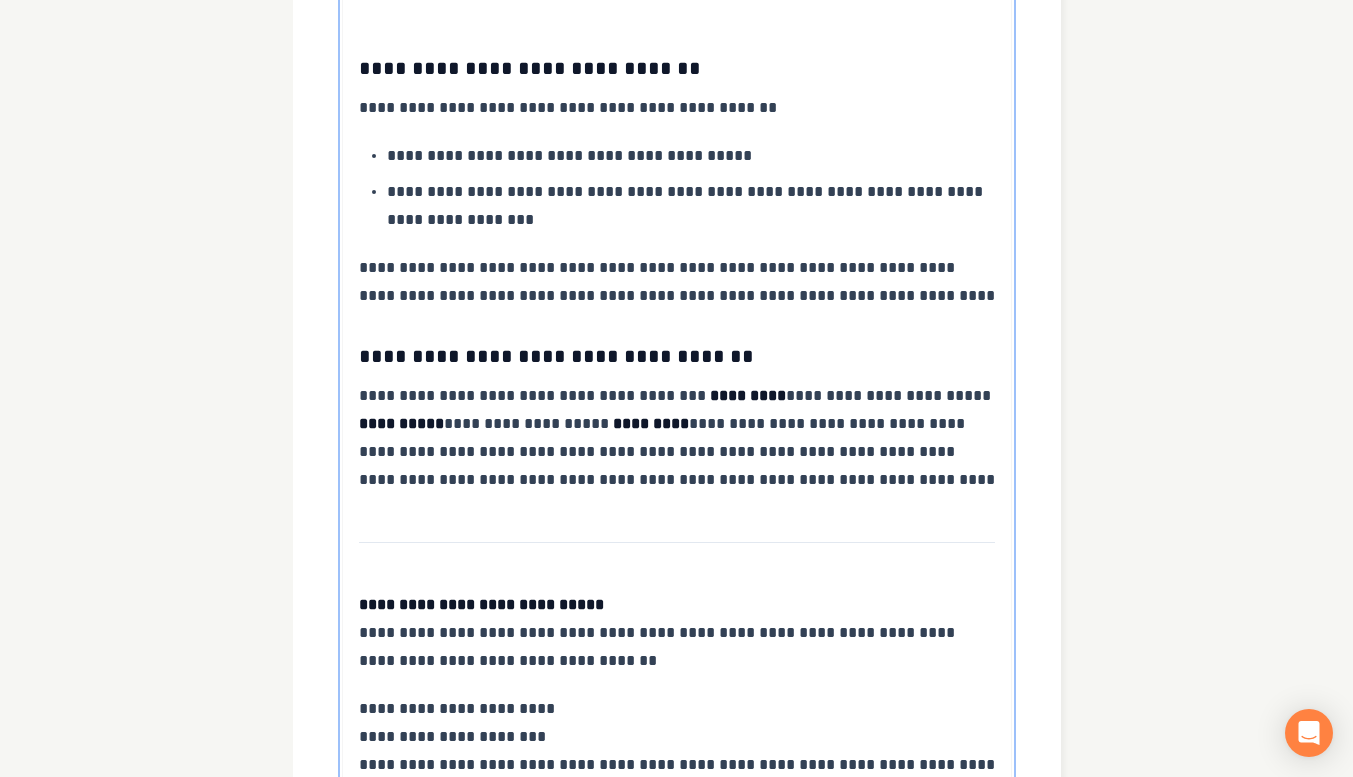 click on "**********" at bounding box center [401, 423] 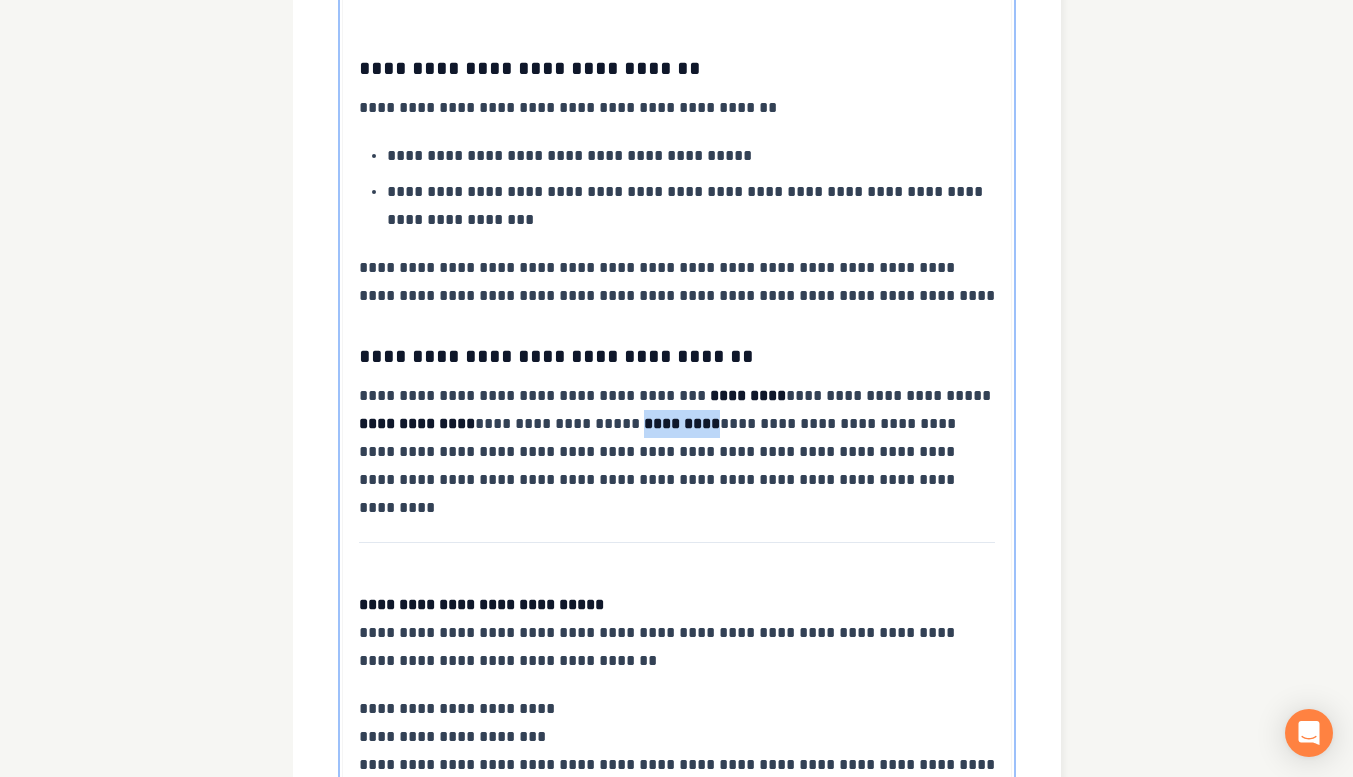 drag, startPoint x: 599, startPoint y: 419, endPoint x: 674, endPoint y: 417, distance: 75.026665 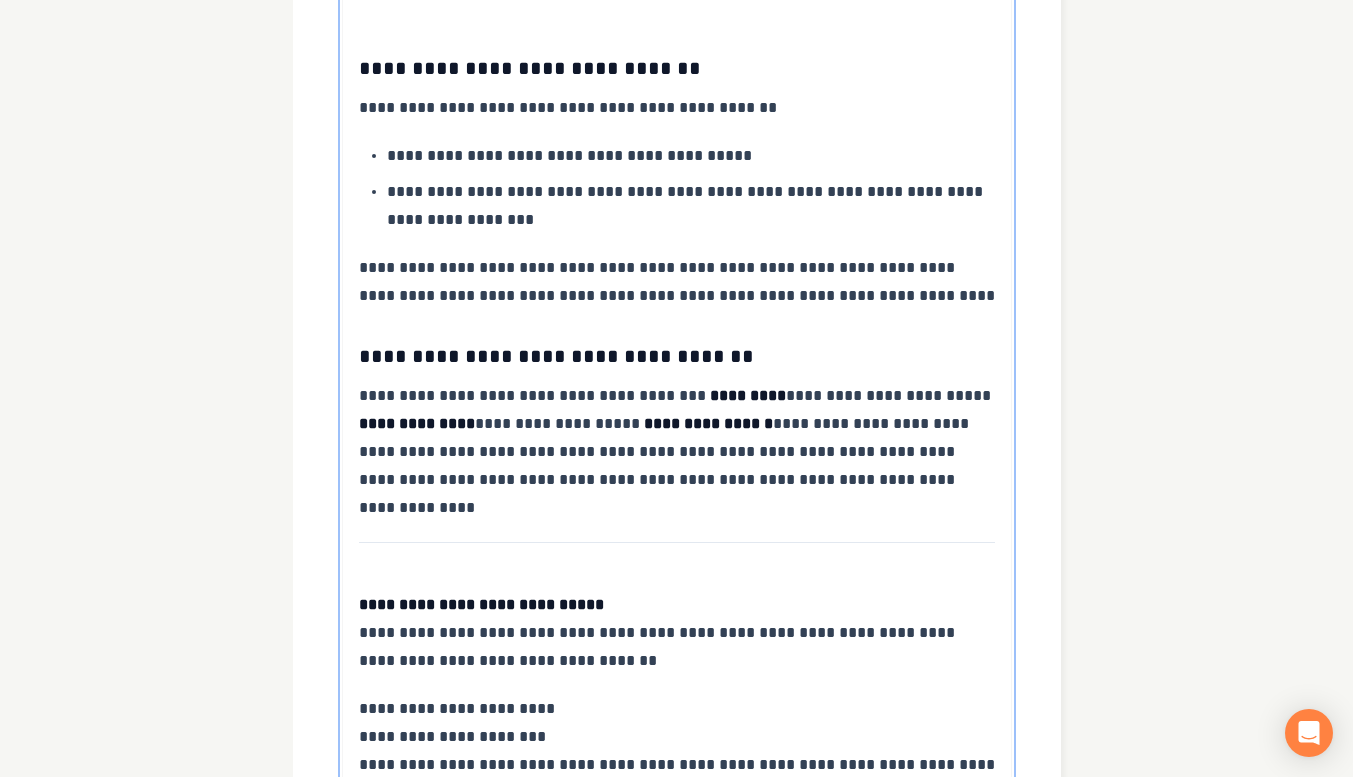 click on "**********" at bounding box center (708, 423) 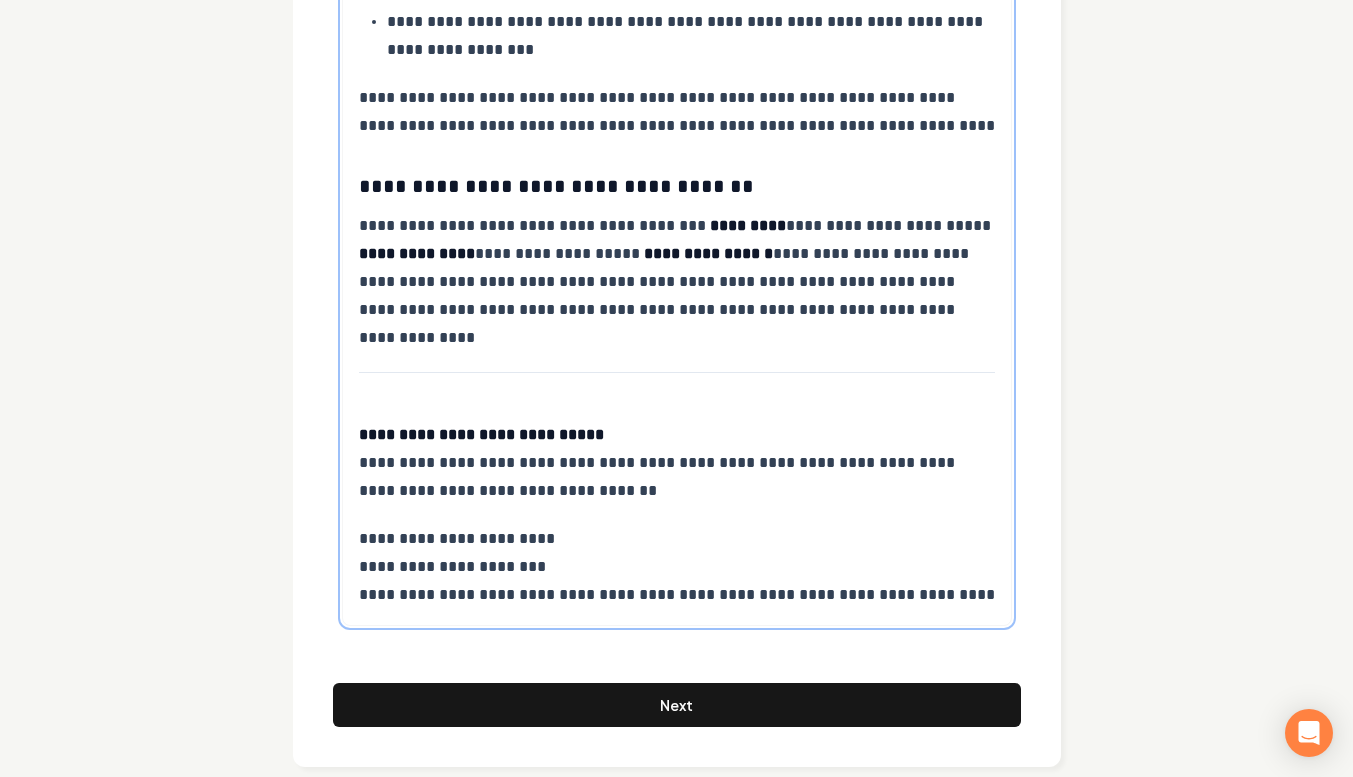 scroll, scrollTop: 2009, scrollLeft: 0, axis: vertical 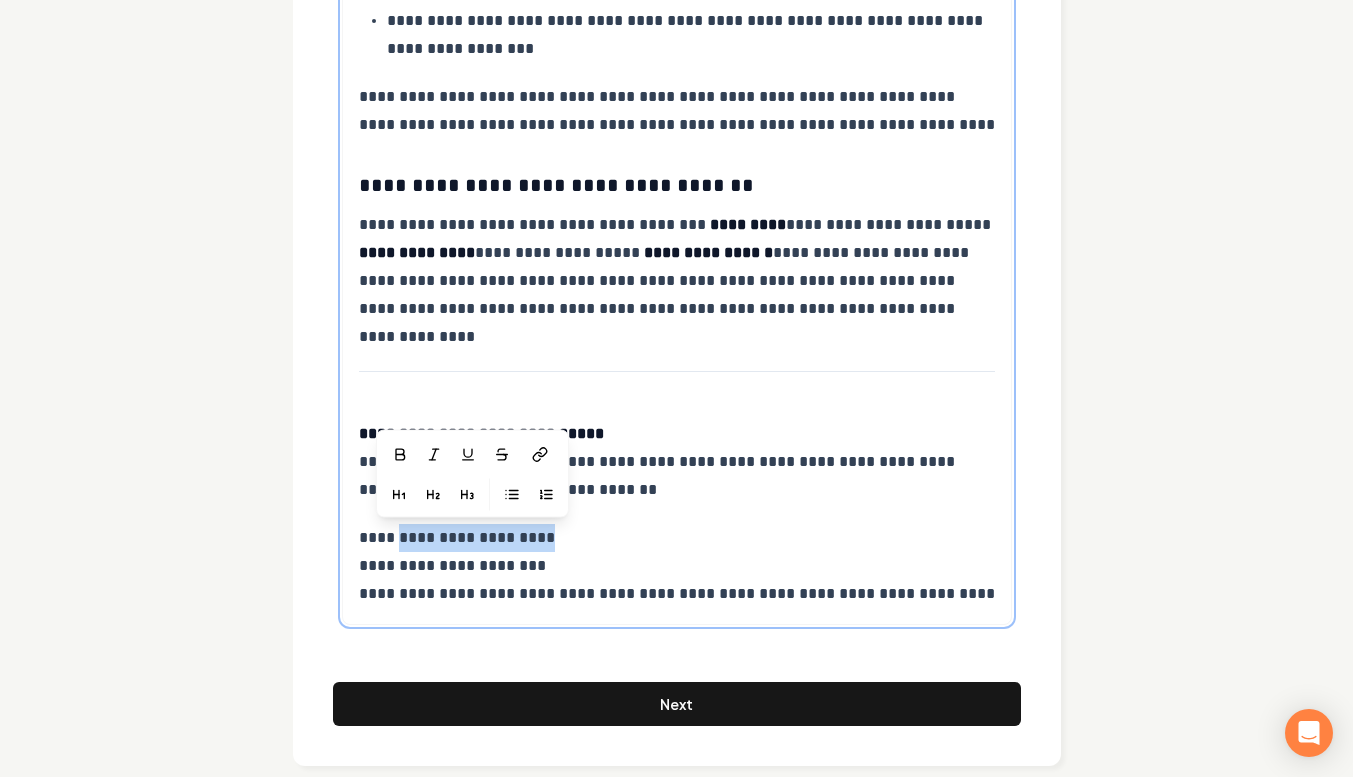 drag, startPoint x: 570, startPoint y: 538, endPoint x: 391, endPoint y: 534, distance: 179.0447 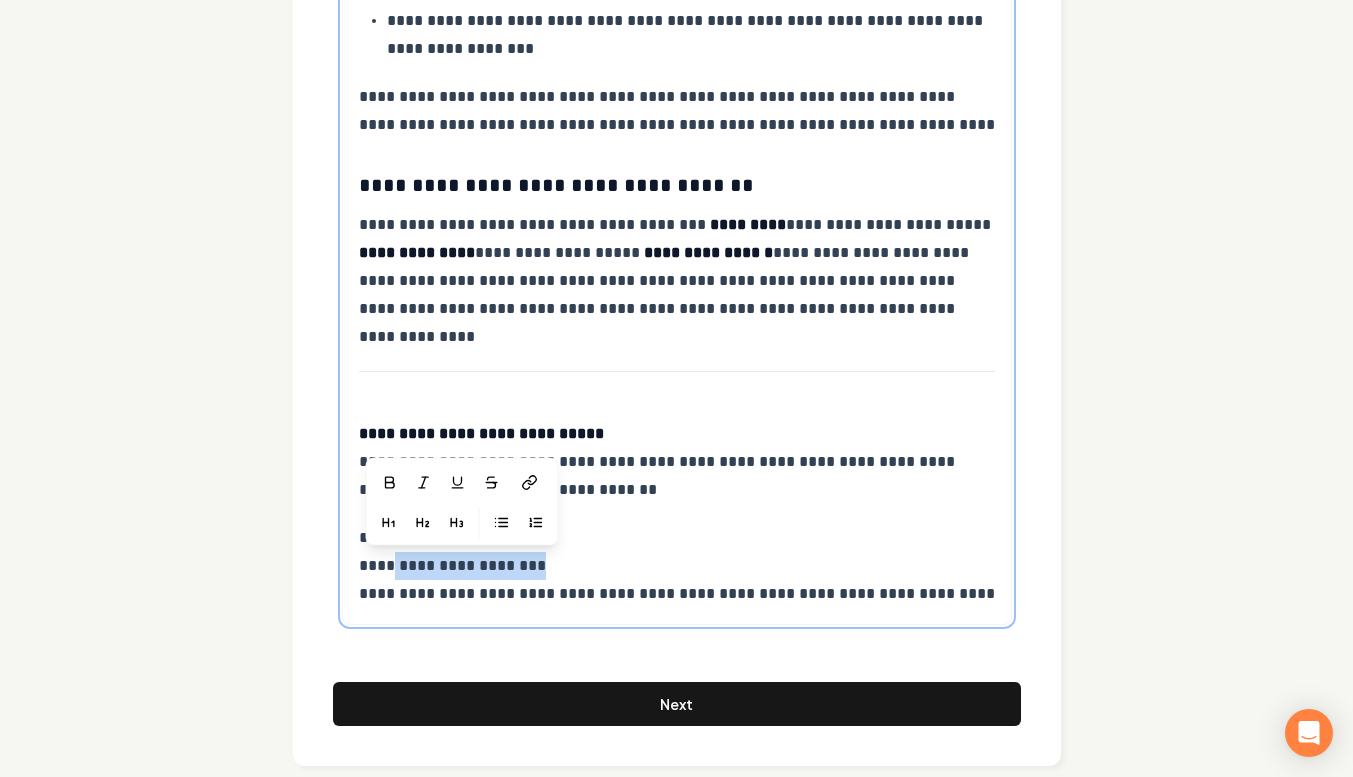 drag, startPoint x: 545, startPoint y: 558, endPoint x: 388, endPoint y: 572, distance: 157.62297 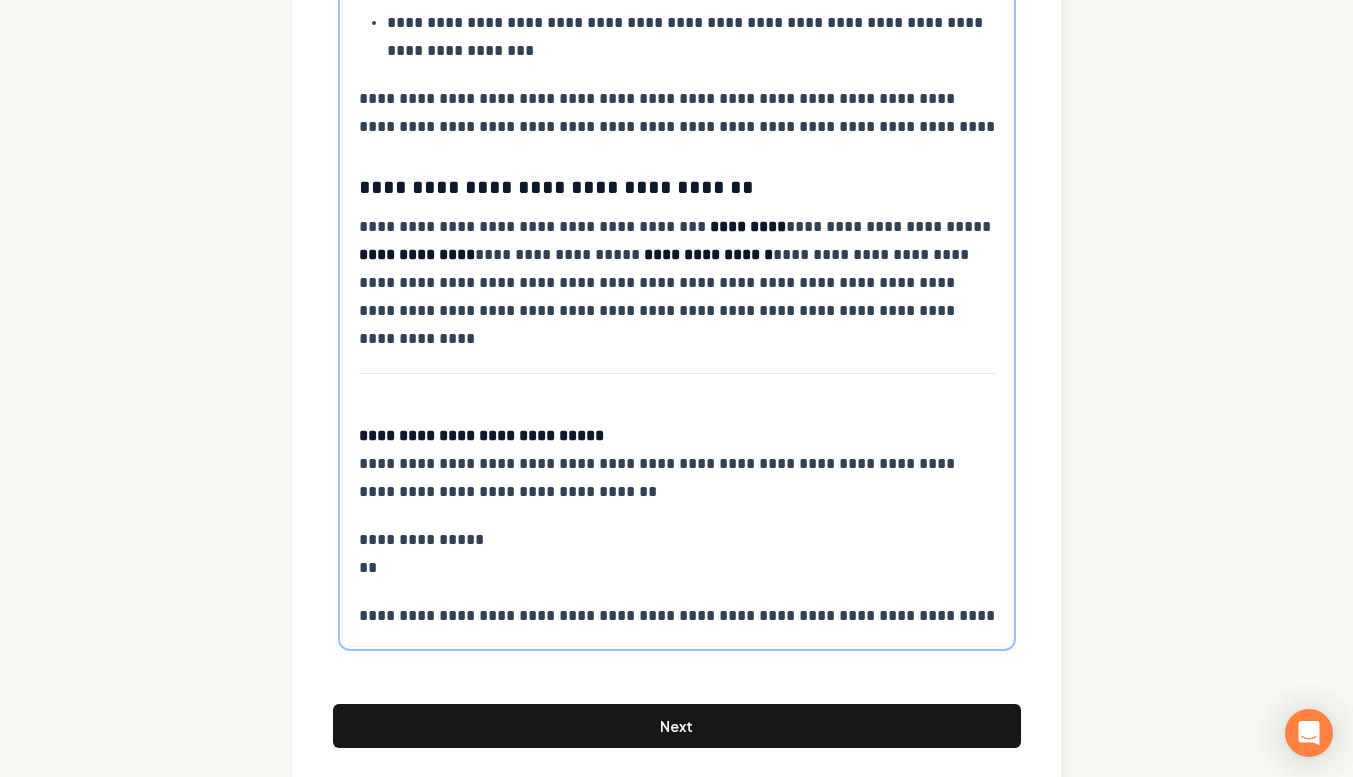 scroll, scrollTop: 2009, scrollLeft: 0, axis: vertical 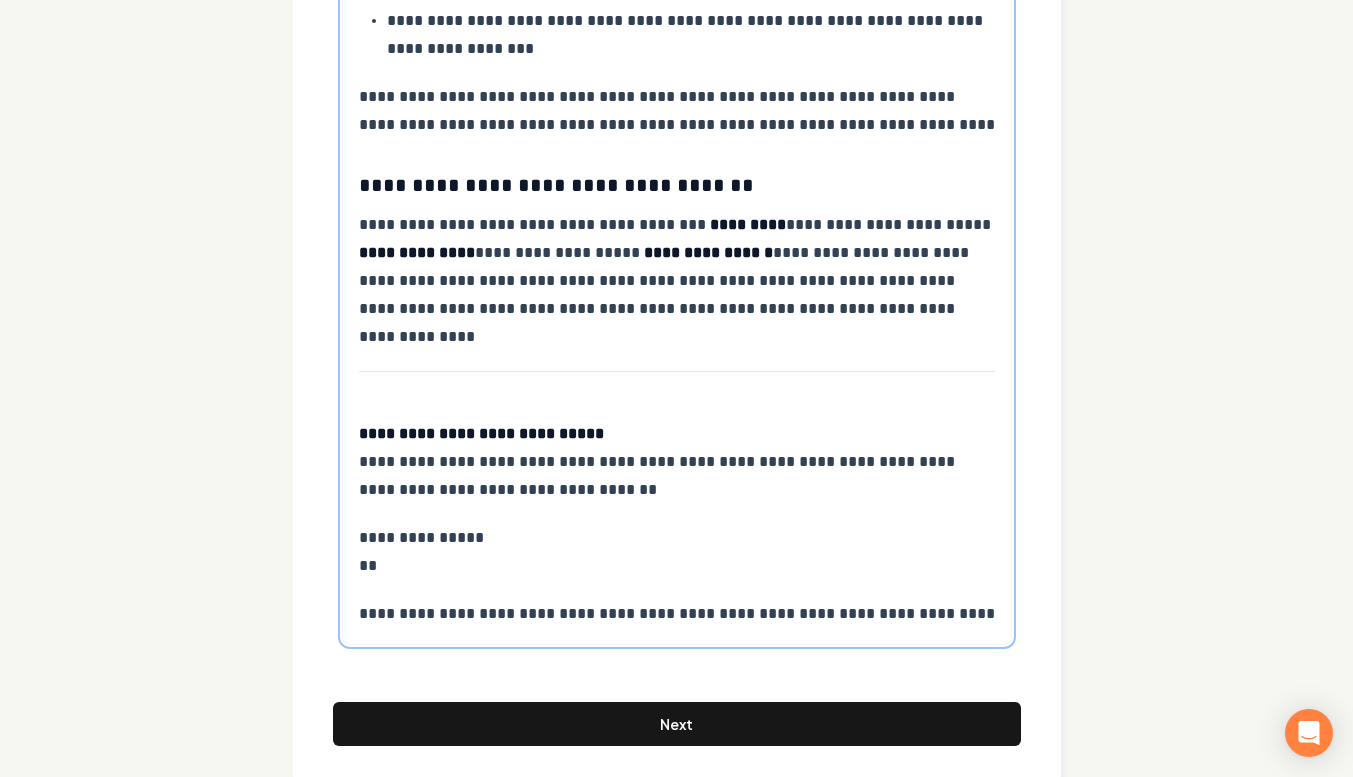 click on "**********" at bounding box center (677, -494) 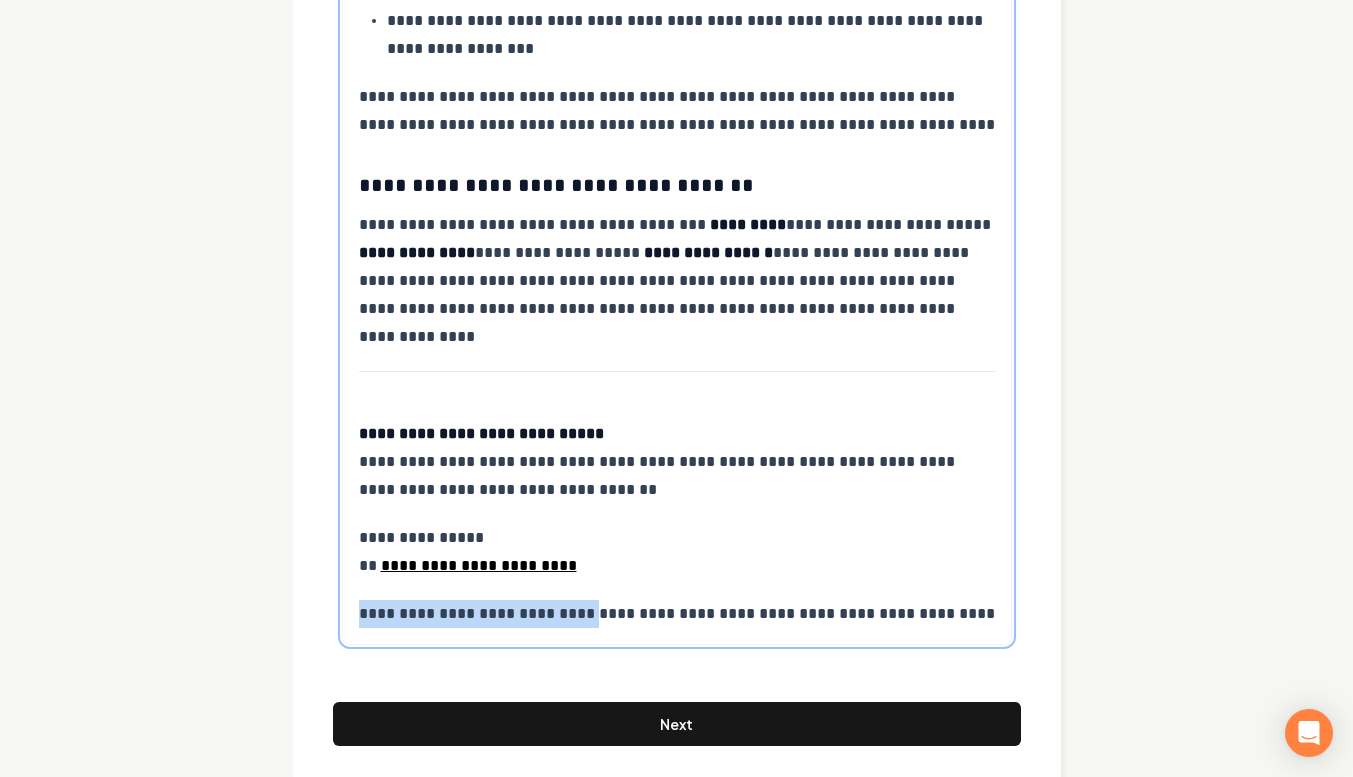 drag, startPoint x: 588, startPoint y: 611, endPoint x: 1008, endPoint y: 570, distance: 421.99646 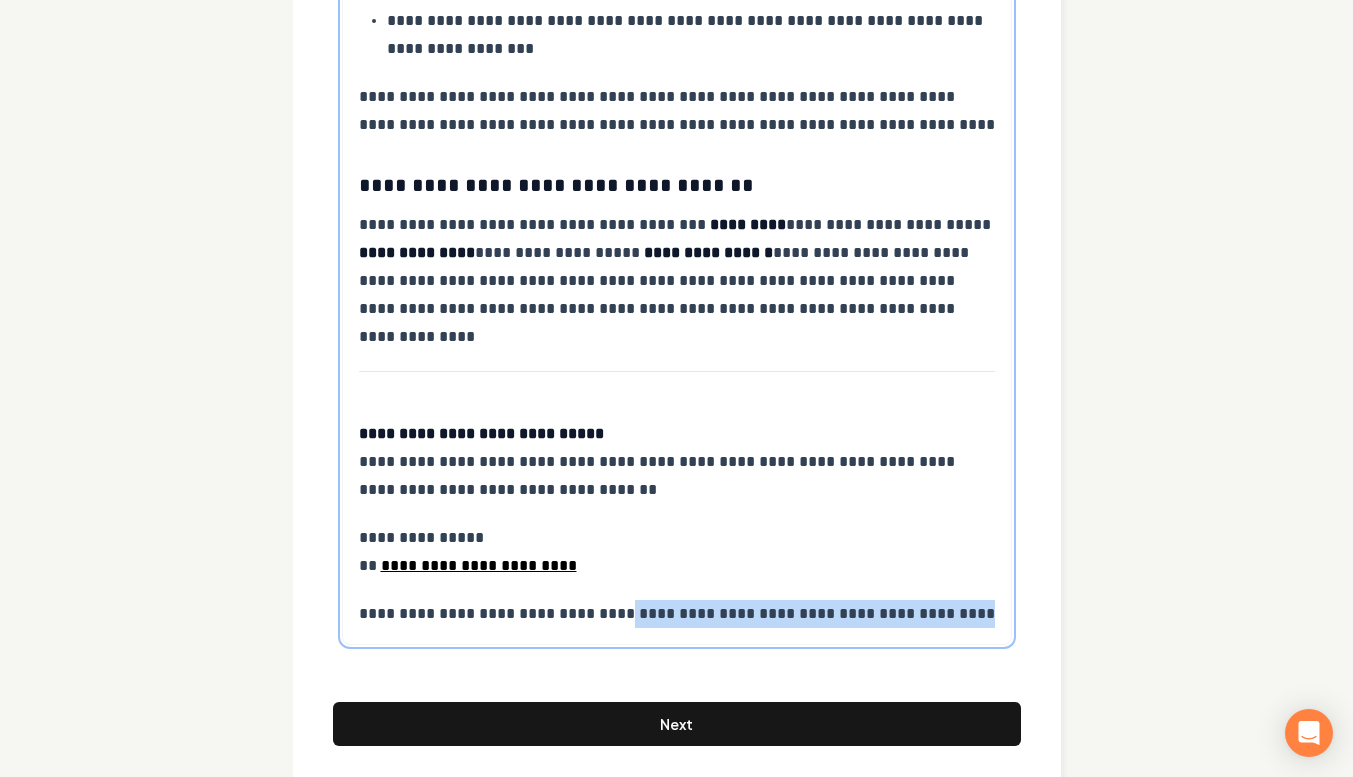 drag, startPoint x: 984, startPoint y: 613, endPoint x: 606, endPoint y: 614, distance: 378.0013 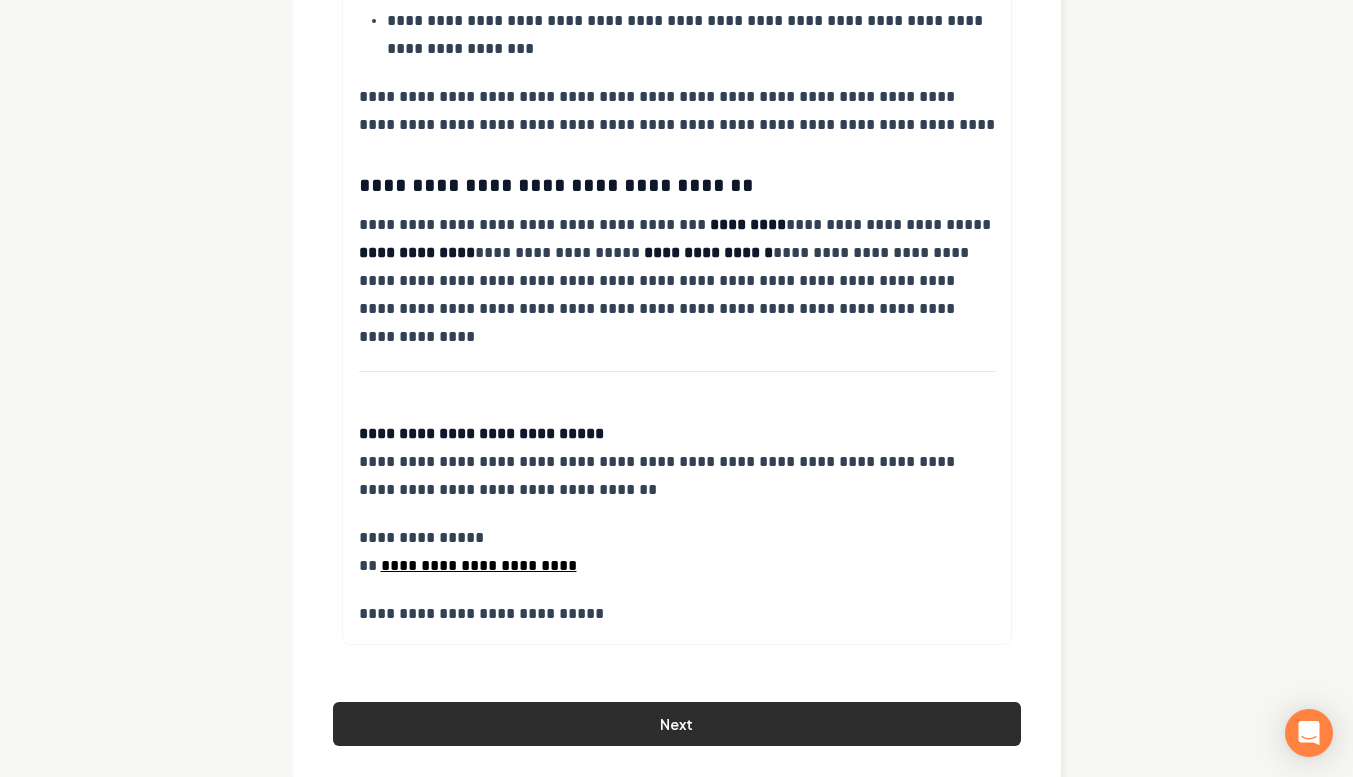 click on "Next" at bounding box center (677, 724) 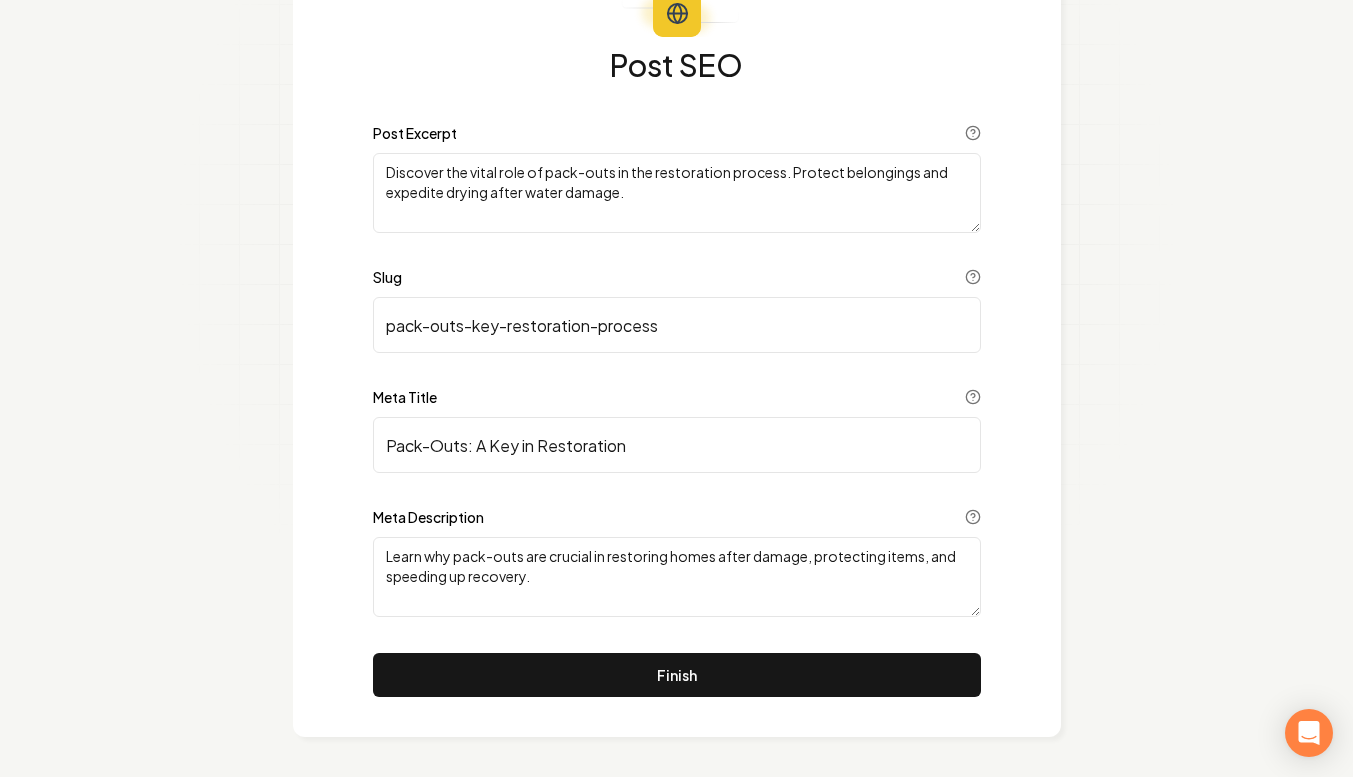 scroll, scrollTop: 155, scrollLeft: 0, axis: vertical 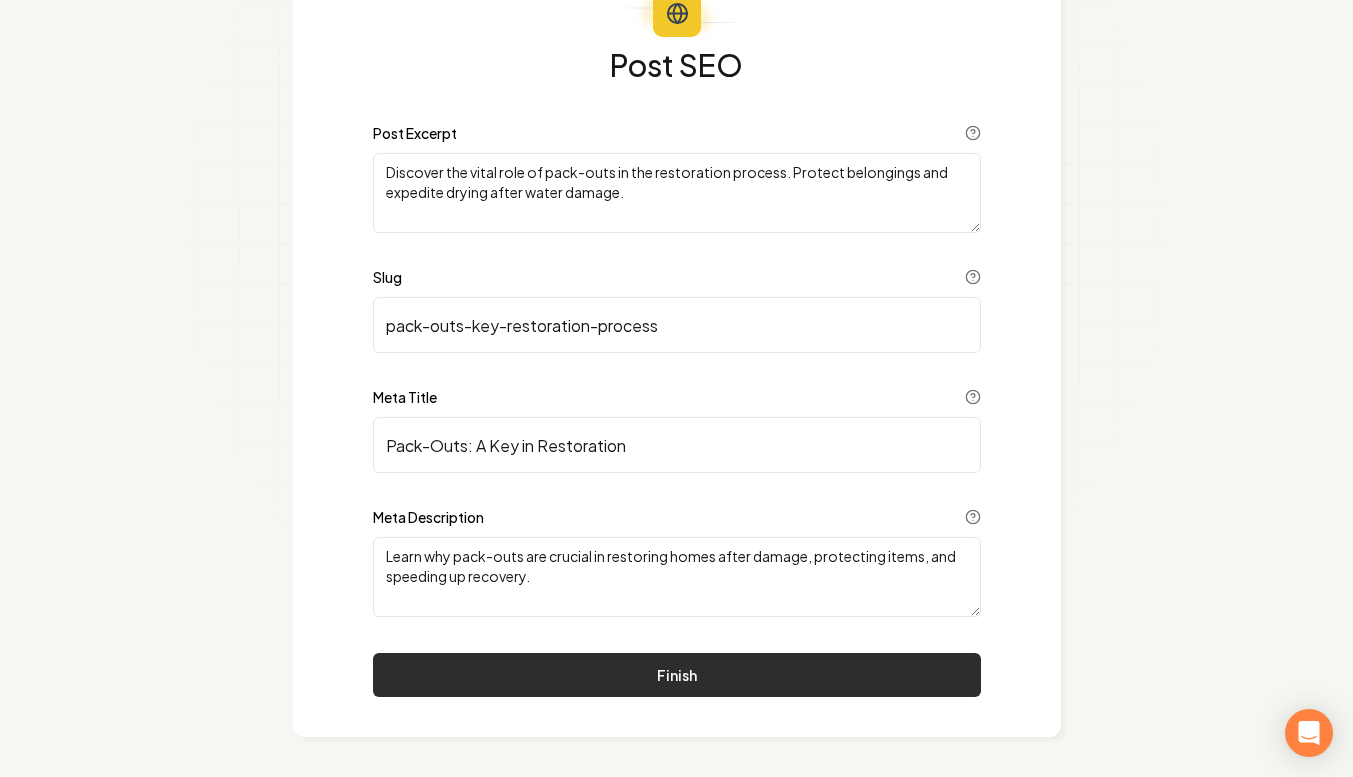 click on "Finish" at bounding box center [677, 675] 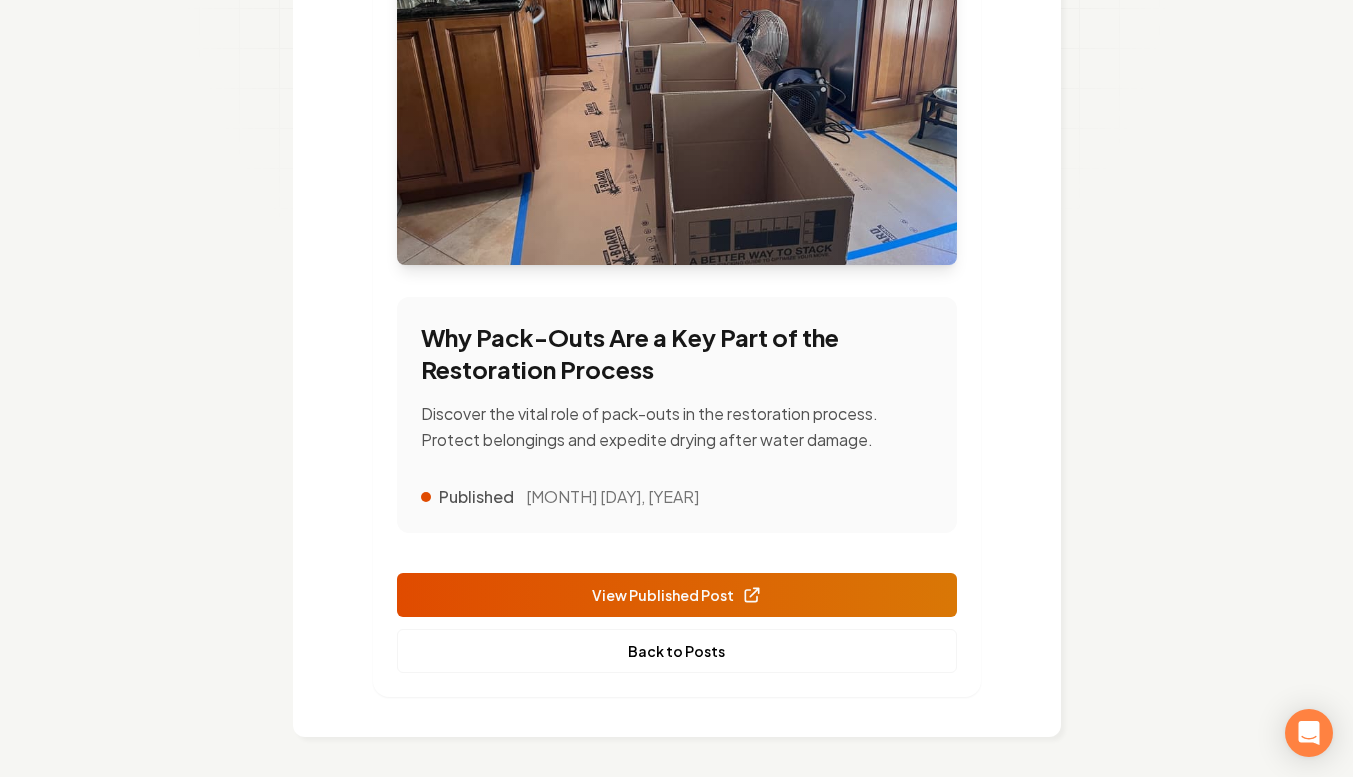 scroll, scrollTop: 469, scrollLeft: 0, axis: vertical 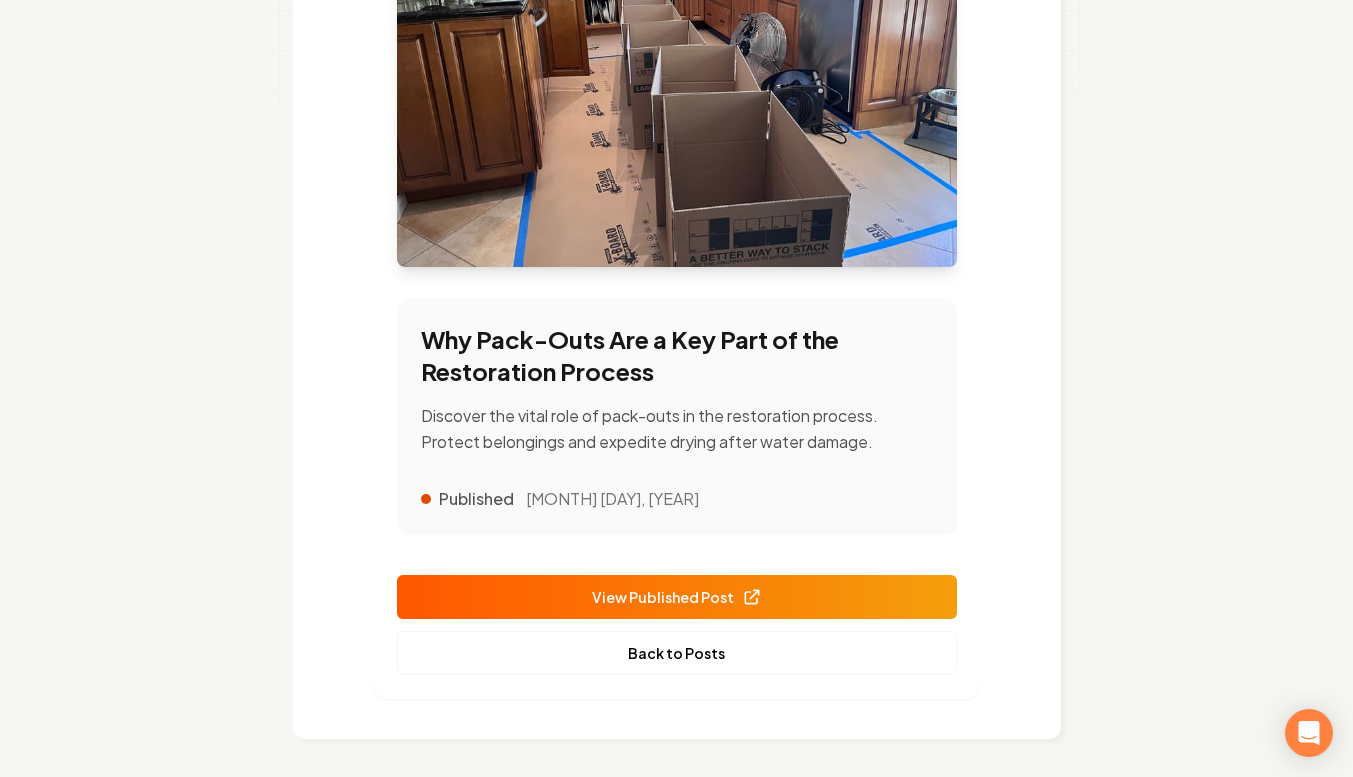 click on "View Published Post" at bounding box center [677, 597] 